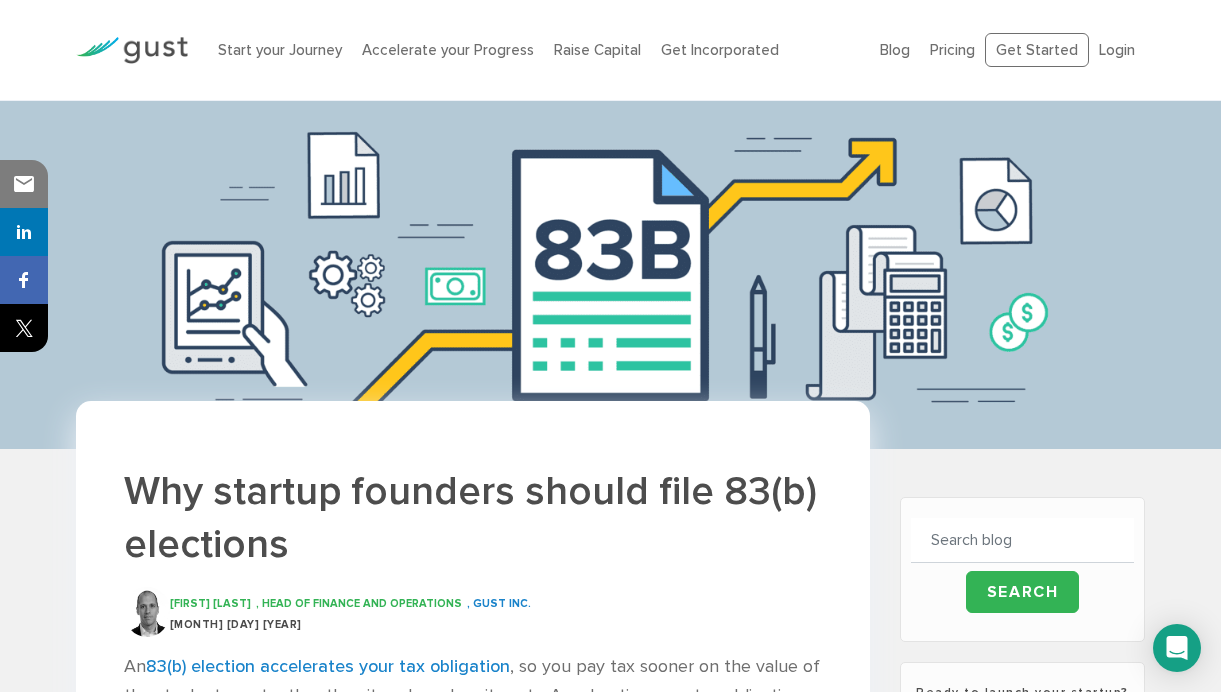 scroll, scrollTop: 6215, scrollLeft: 0, axis: vertical 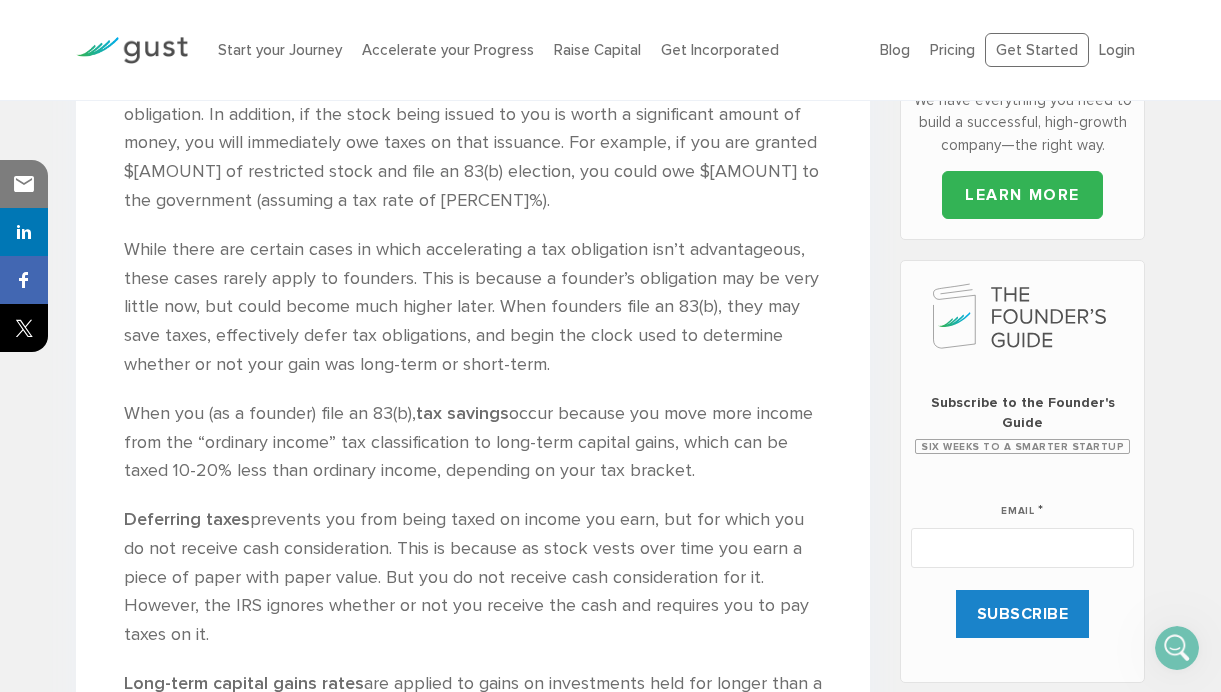 click 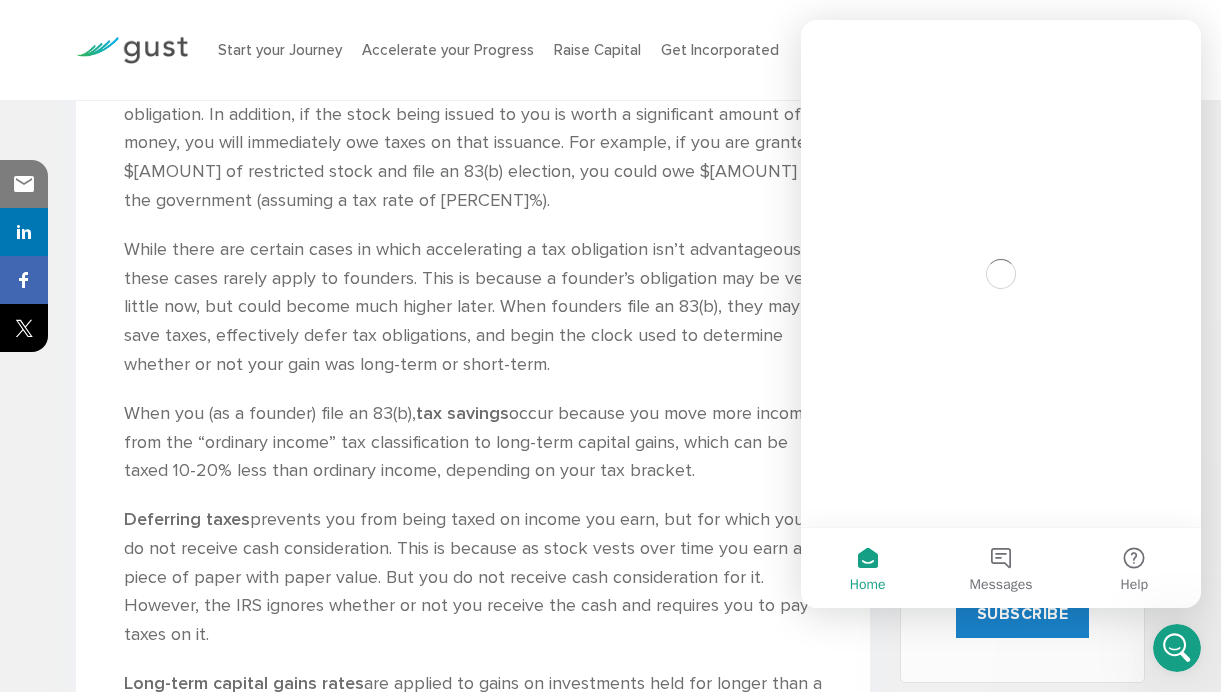 scroll, scrollTop: 0, scrollLeft: 0, axis: both 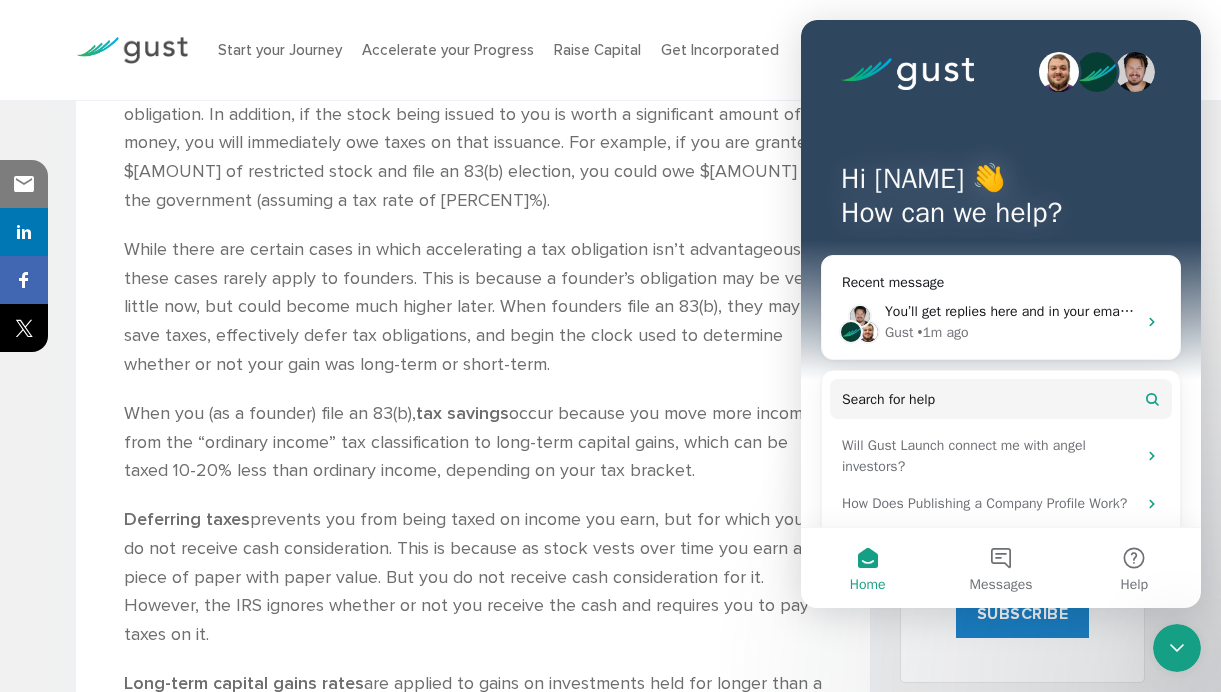 click on "While there are certain cases in which accelerating a tax obligation isn’t advantageous, these cases rarely apply to founders. This is because a founder’s obligation may be very little now, but could become much higher later. When founders file an 83(b), they may save taxes, effectively defer tax obligations, and begin the clock used to determine whether or not your gain was long-term or short-term." at bounding box center [473, 308] 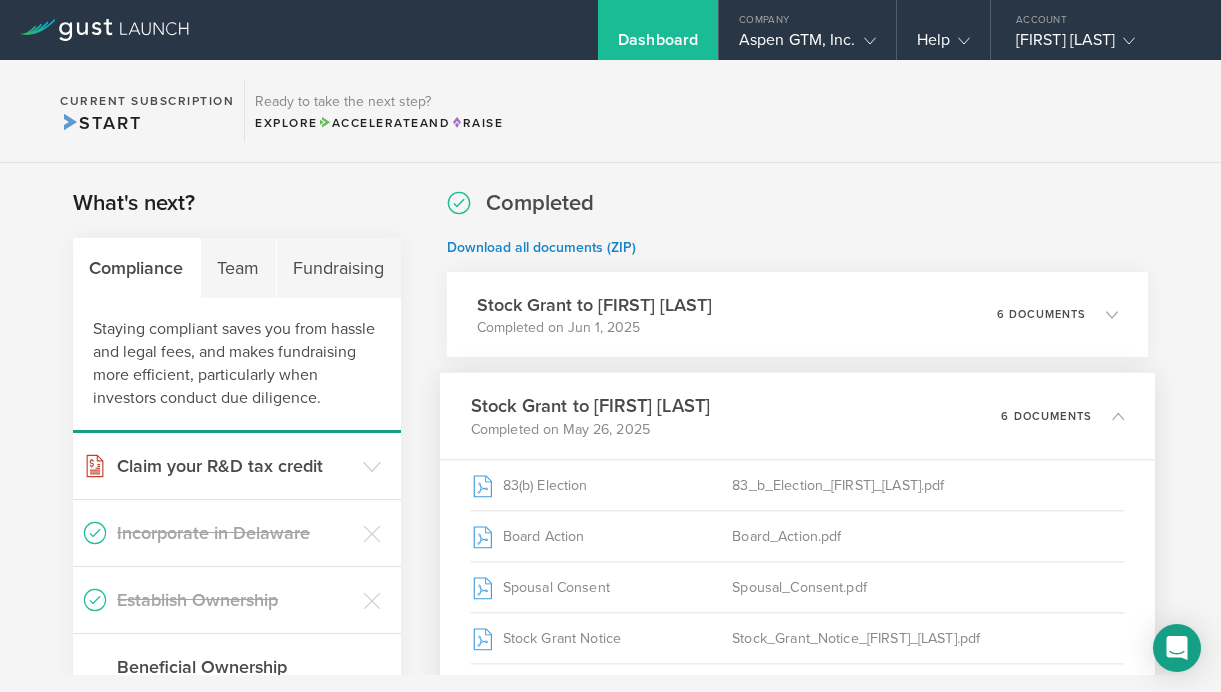 scroll, scrollTop: 0, scrollLeft: 0, axis: both 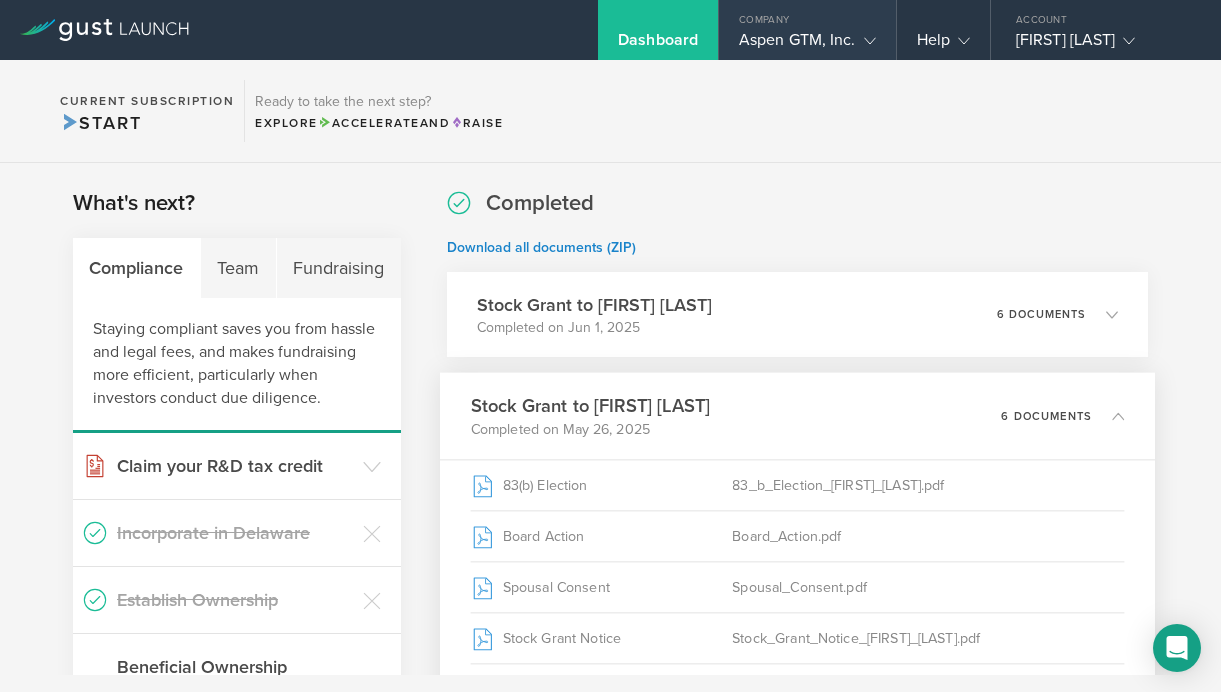 click on "Aspen GTM, Inc." at bounding box center (807, 45) 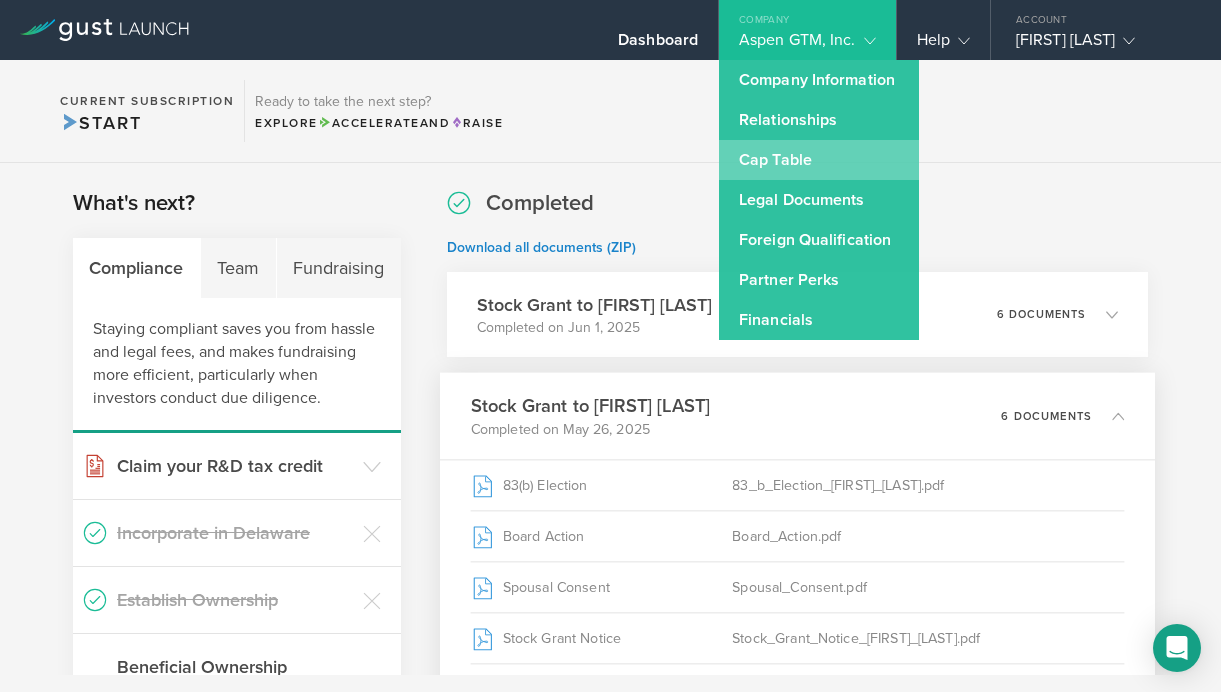 click on "Cap Table" at bounding box center [819, 160] 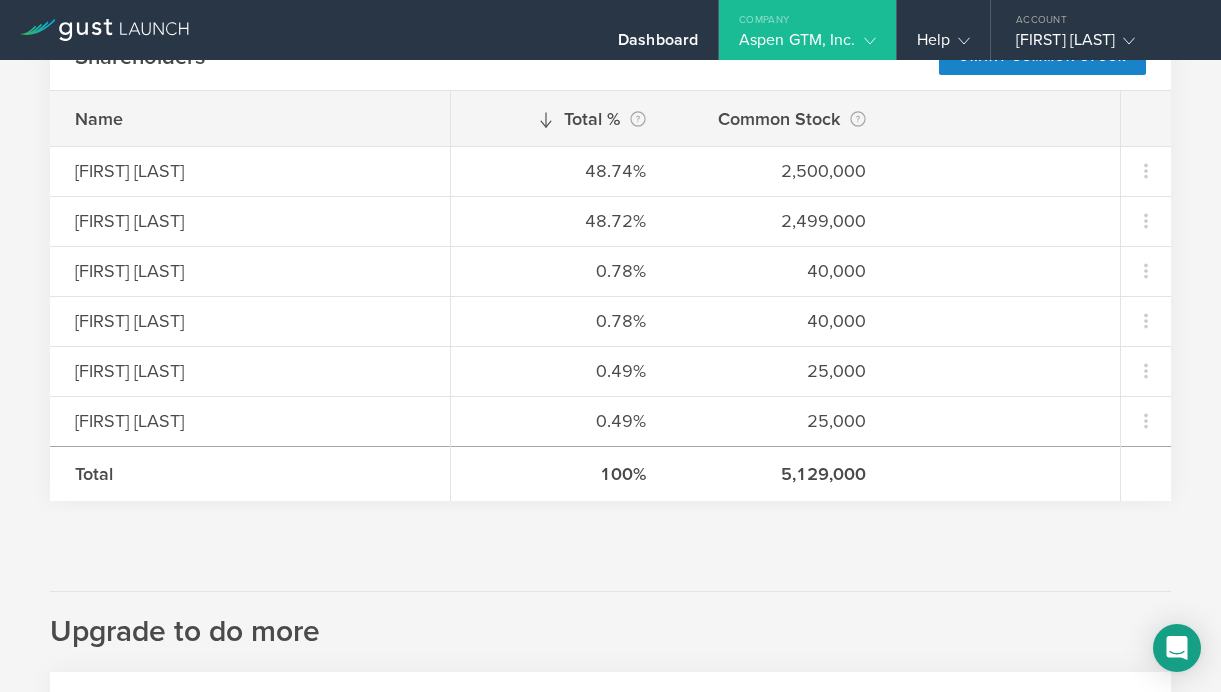 scroll, scrollTop: 397, scrollLeft: 0, axis: vertical 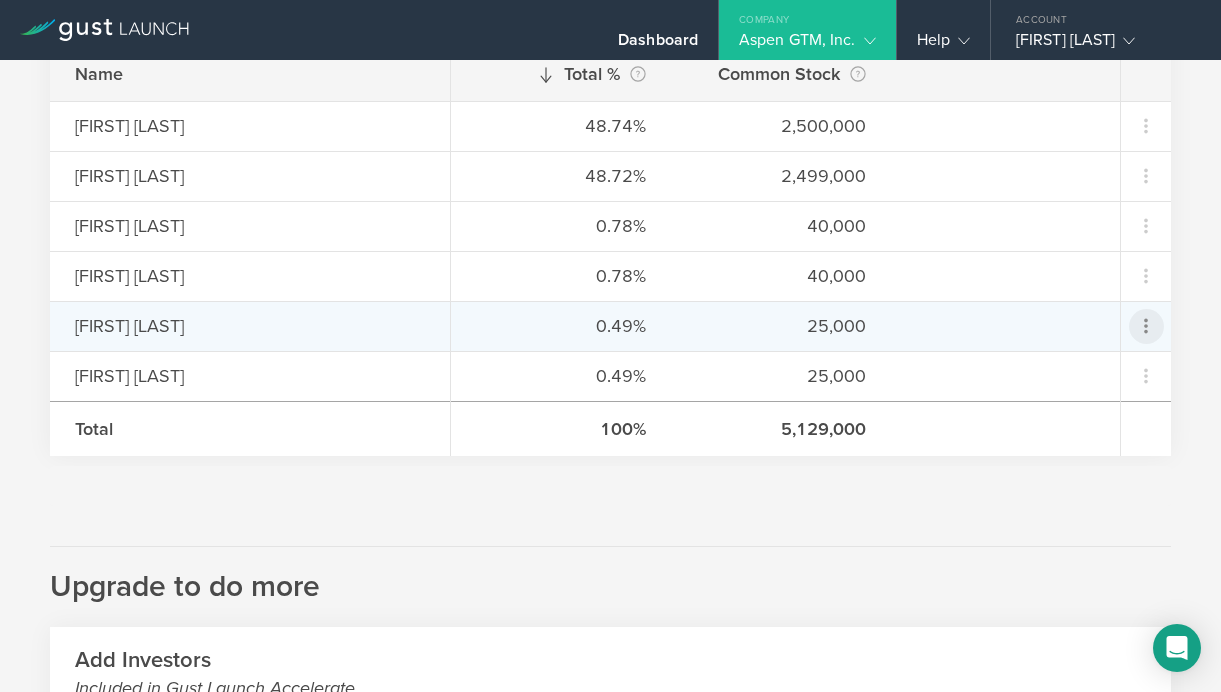 click 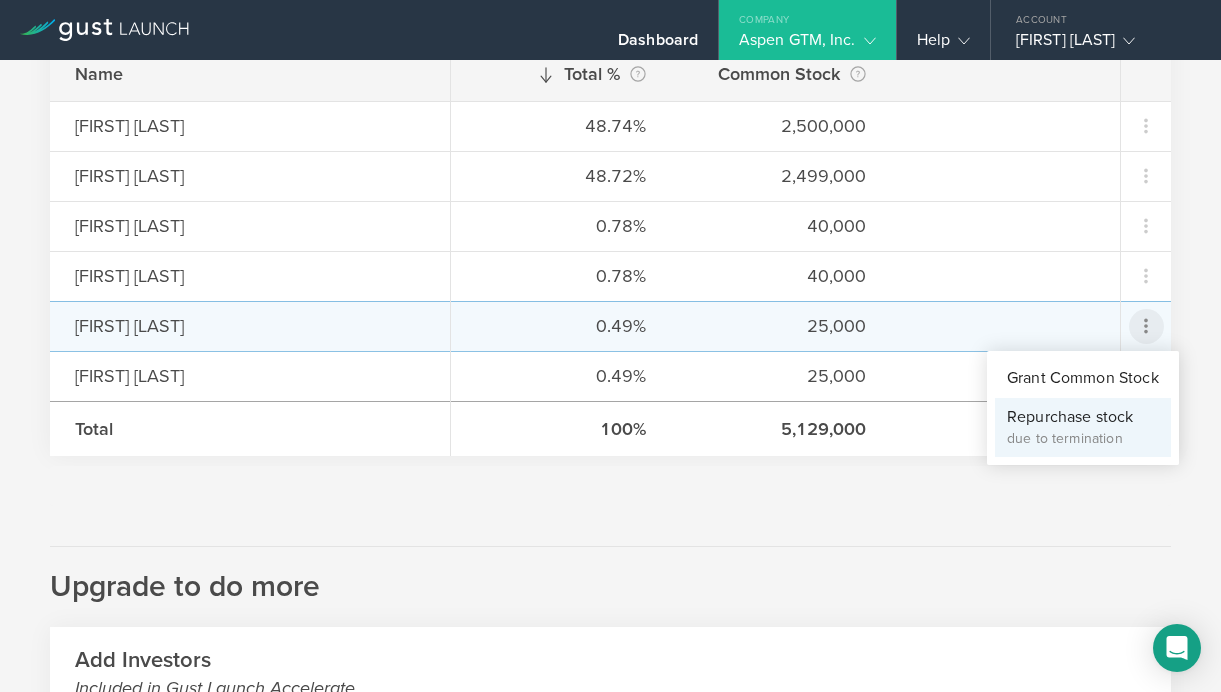 click on "Repurchase stock" at bounding box center (1083, 417) 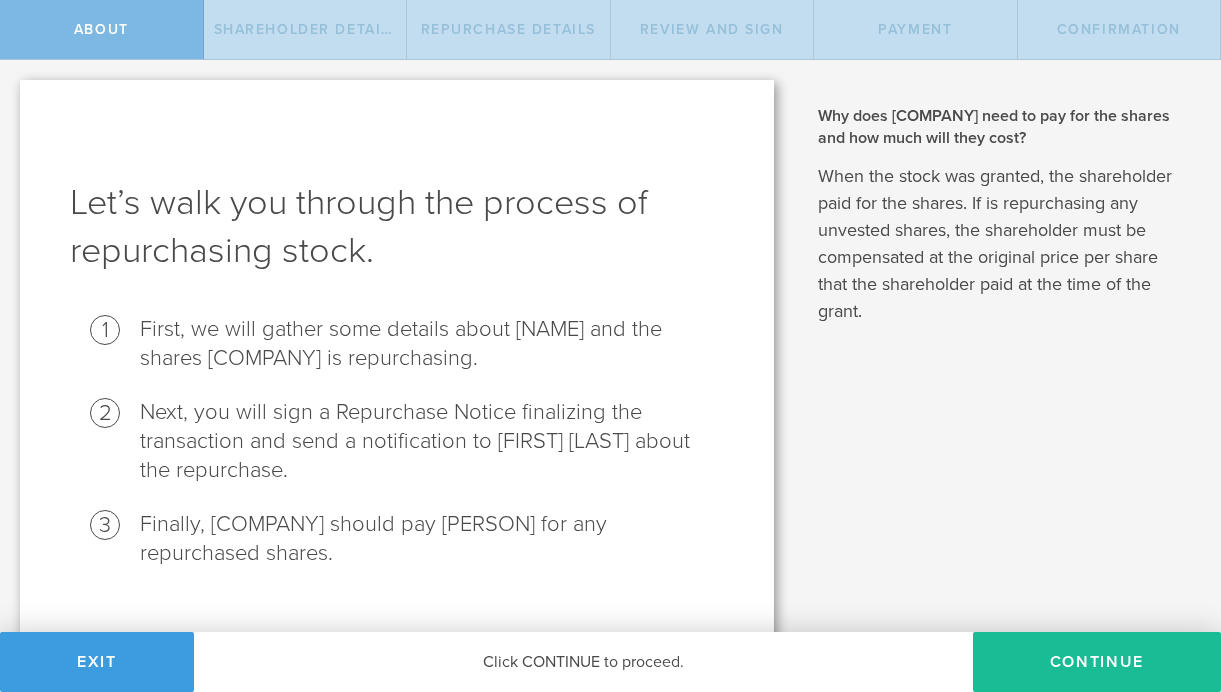 scroll, scrollTop: 0, scrollLeft: 0, axis: both 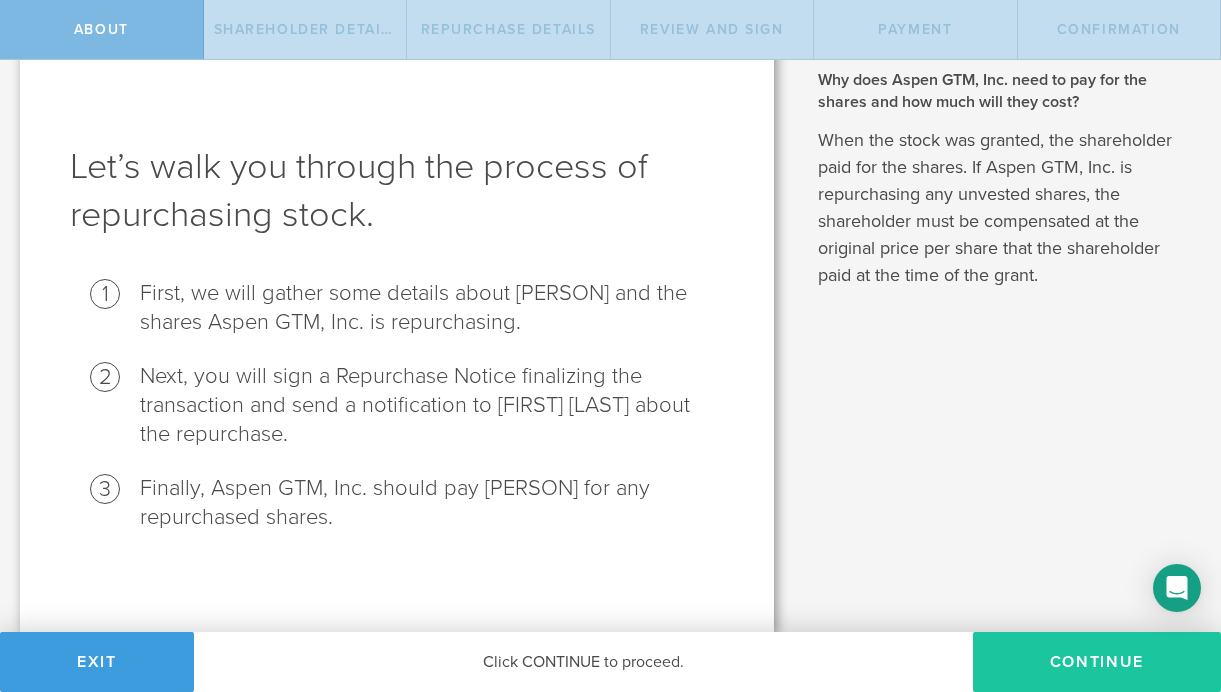click on "Continue" at bounding box center [1097, 662] 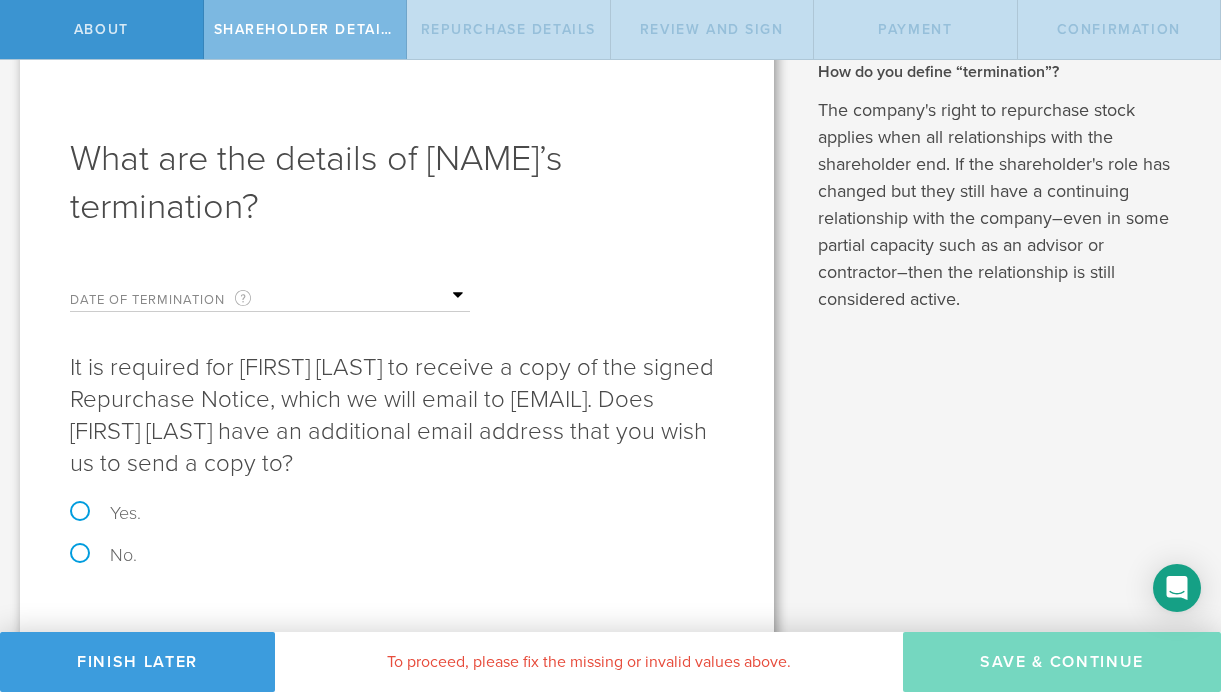 scroll, scrollTop: 71, scrollLeft: 0, axis: vertical 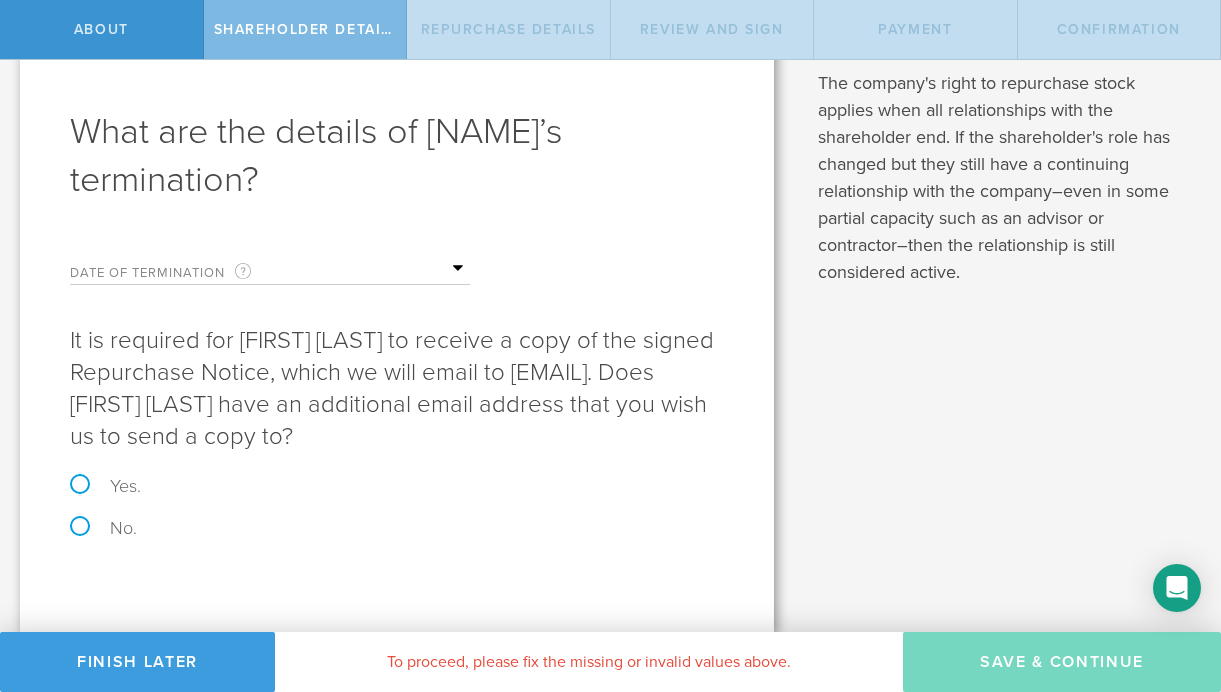 click at bounding box center [370, 269] 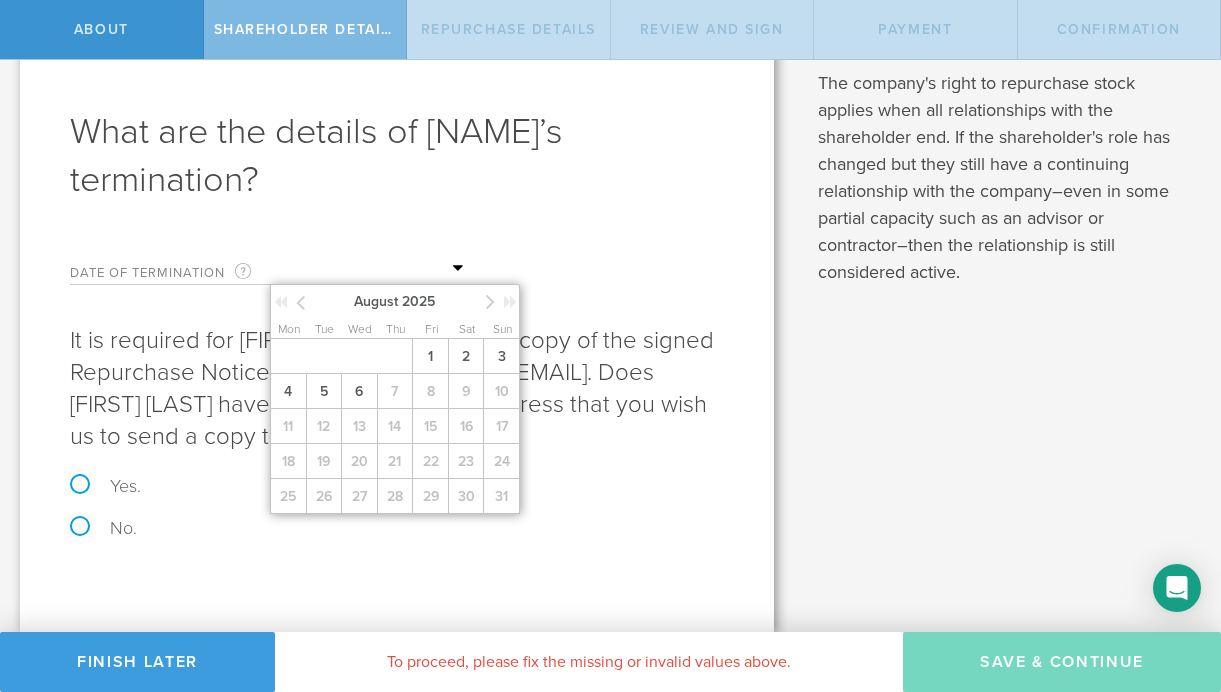 click on "It is required for [FIRST] [LAST] to receive a copy of the signed Repurchase Notice, which we will email to [EMAIL].
Does [FIRST] [LAST] have an additional email address that you wish us to send a copy to?" at bounding box center (397, 389) 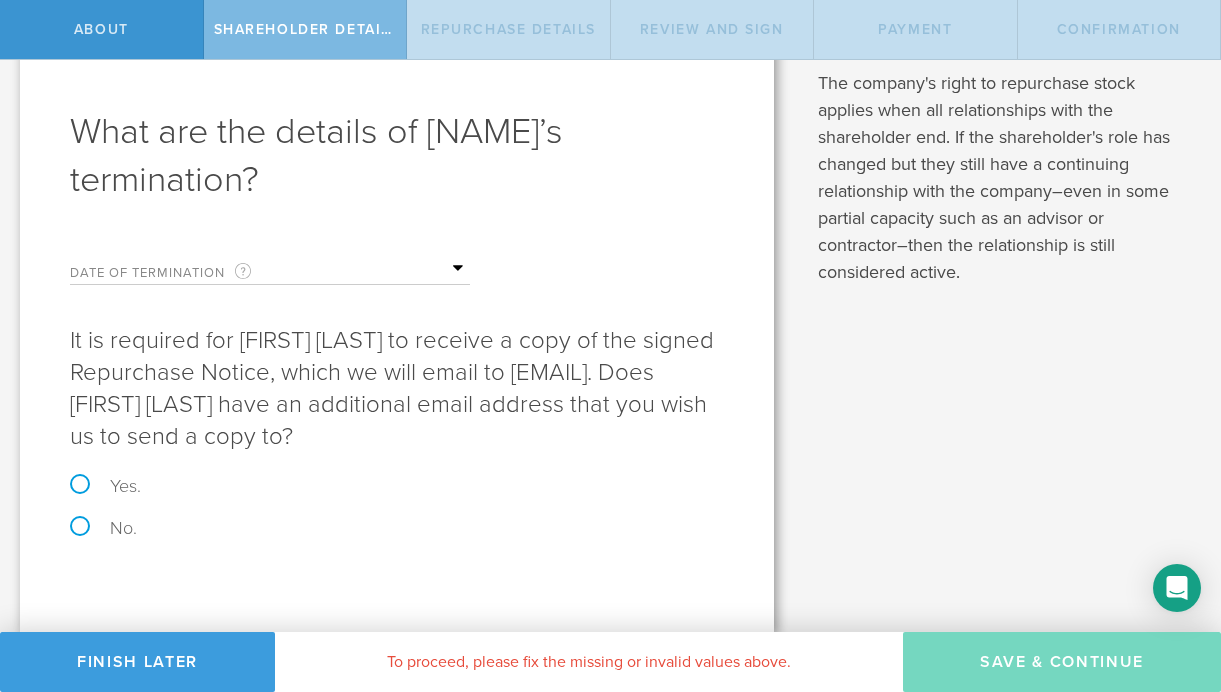 scroll, scrollTop: 0, scrollLeft: 0, axis: both 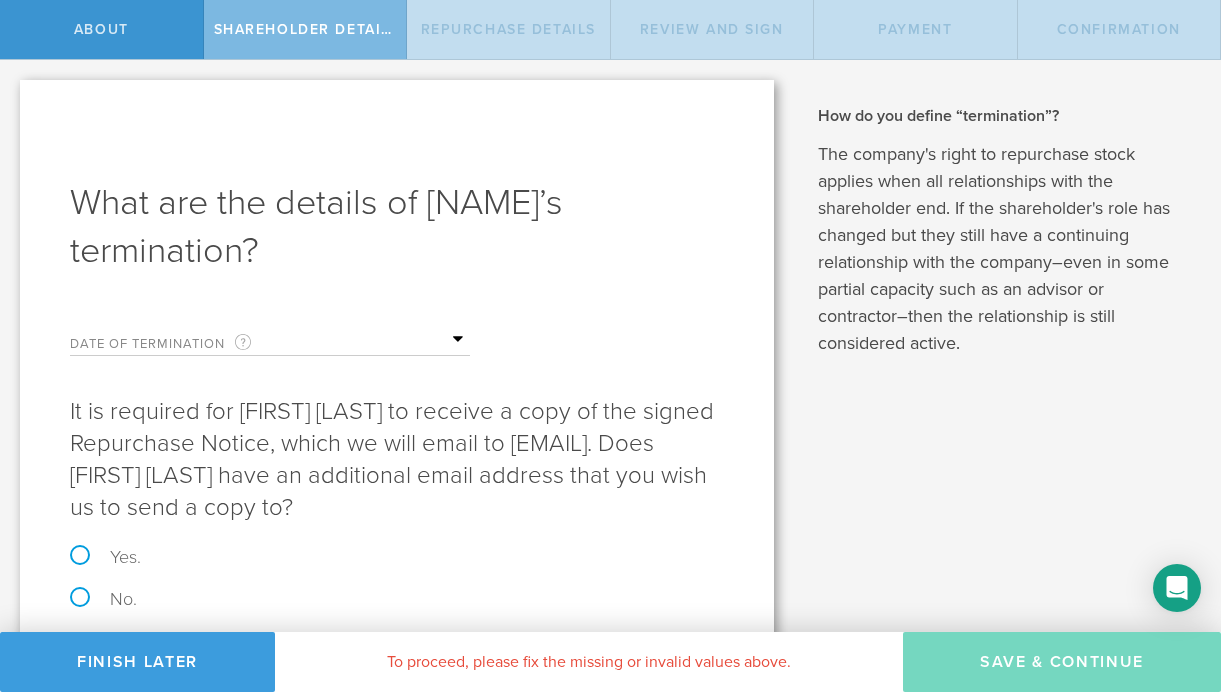 click at bounding box center [370, 340] 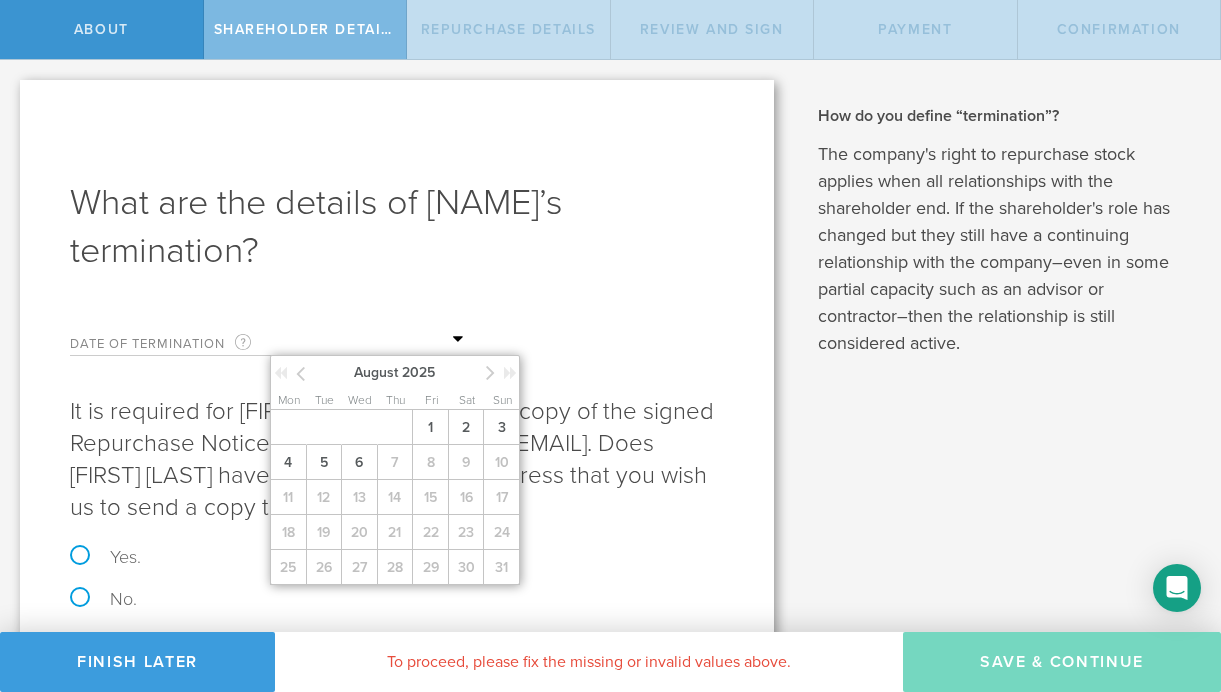 click on "Date of Termination This is the date that [FIRST] [LAST] severed ties with your company. Note that it is required that they no longer have a formal relationship with the company in order to repurchase stock from them." at bounding box center (170, 343) 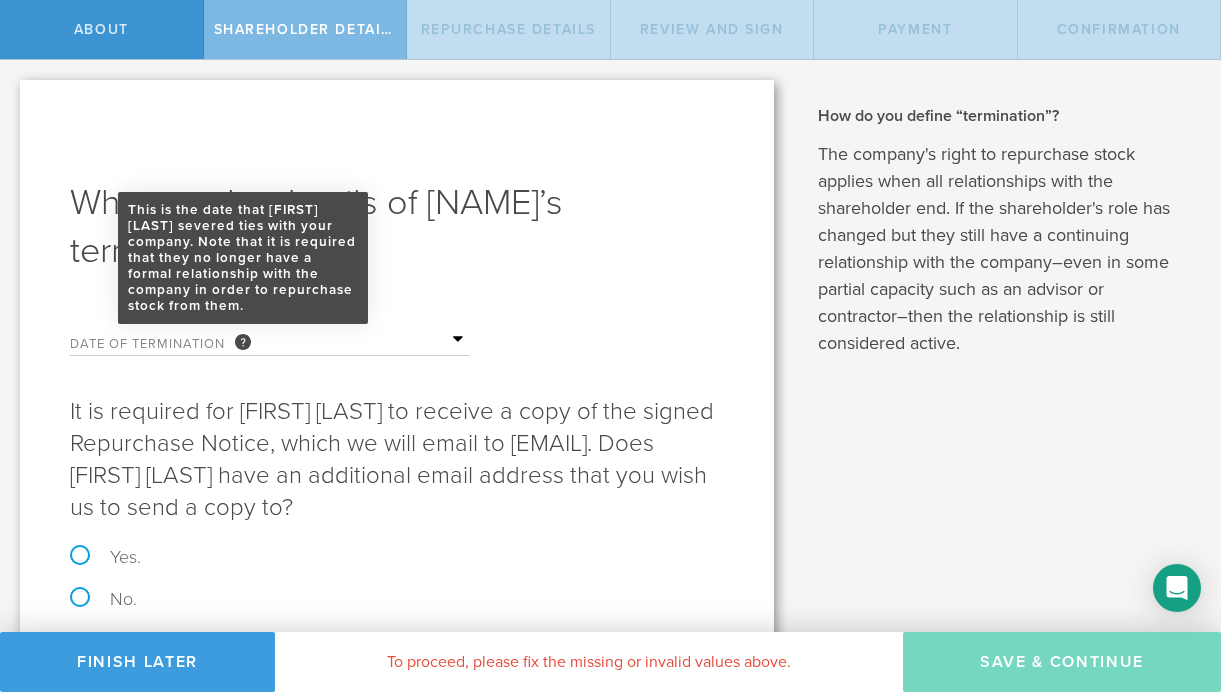 click on "This is the date that [FIRST] [LAST] severed ties with your company. Note that it is required that they no longer have a formal relationship with the company in order to repurchase stock from them." at bounding box center [243, 342] 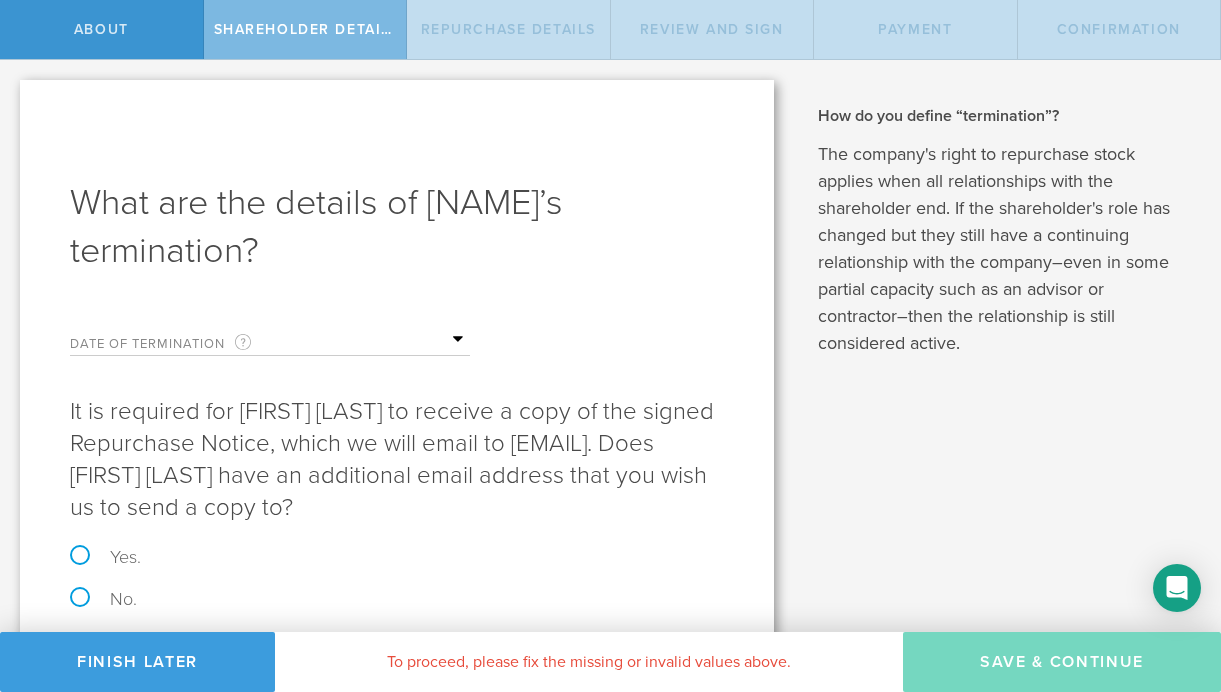 click on "Date of Termination This is the date that [NAME] severed ties with your company. Note that it is required that they no longer have a formal relationship with the company in order to repurchase stock from them. August 2025 Mon Tue Wed Thu Fri Sat Sun 1 2 3 4 5 6 7 8 9 10 11 12 13 14 15 16 17 18 19 20 21 22 23 24 25 26 27 28 29 30 31 Yes. No." at bounding box center [397, 461] 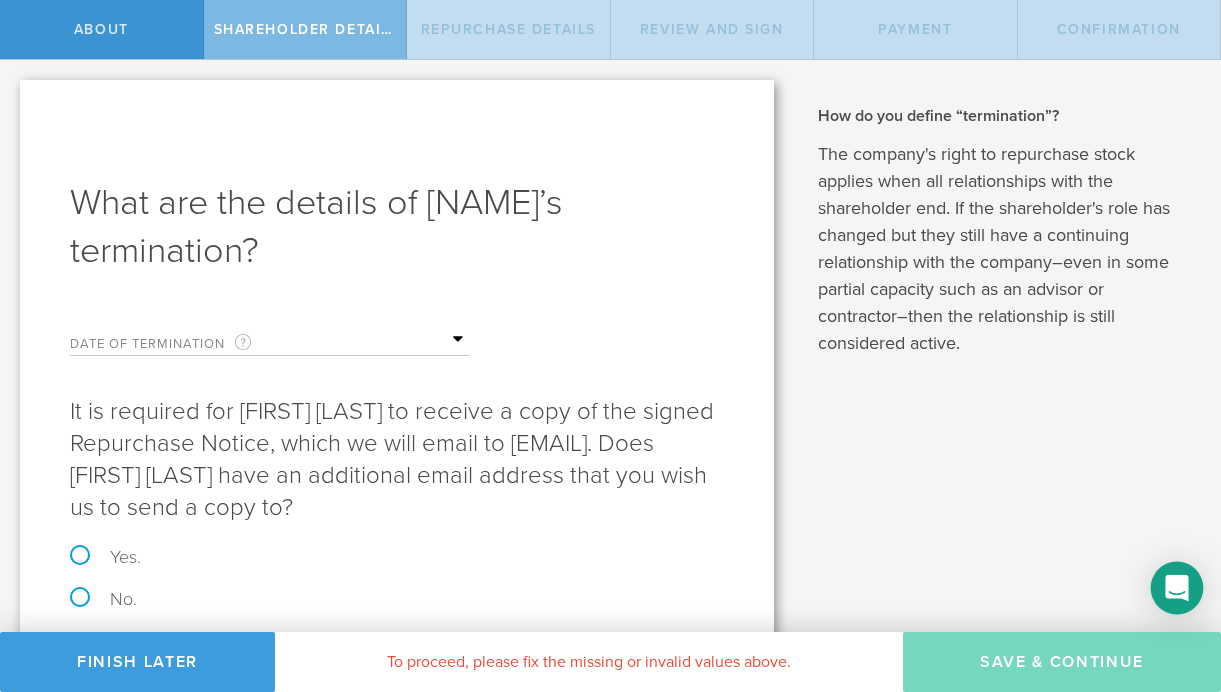 click 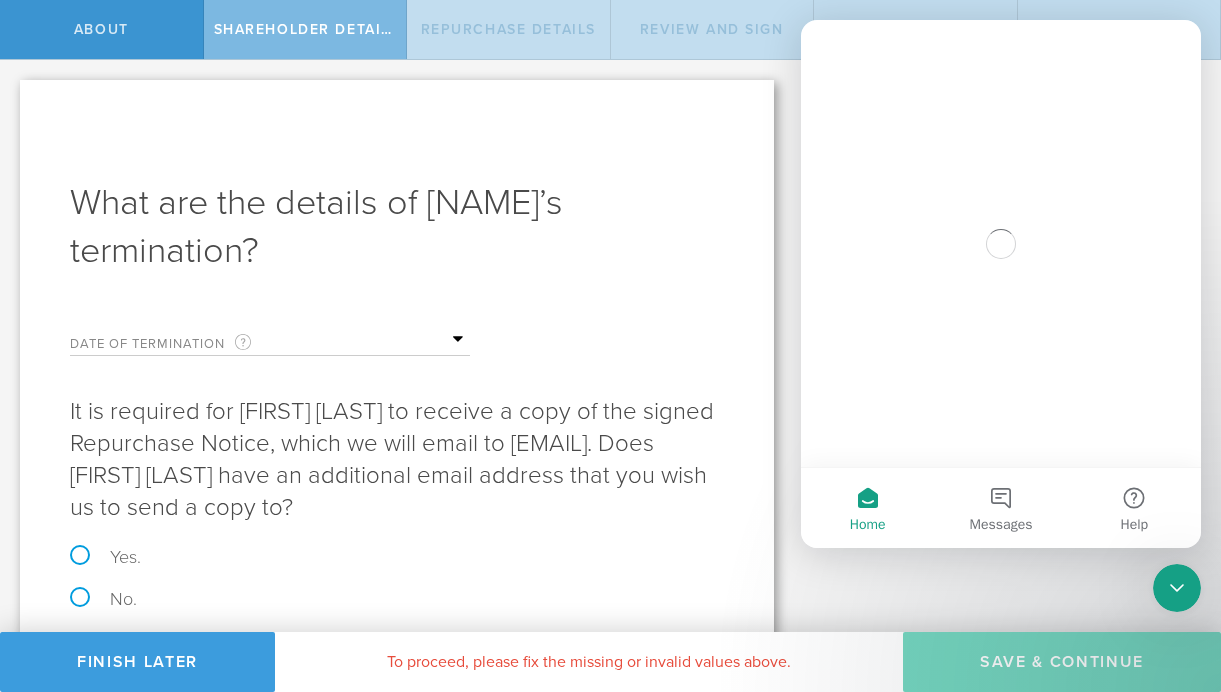 scroll, scrollTop: 0, scrollLeft: 0, axis: both 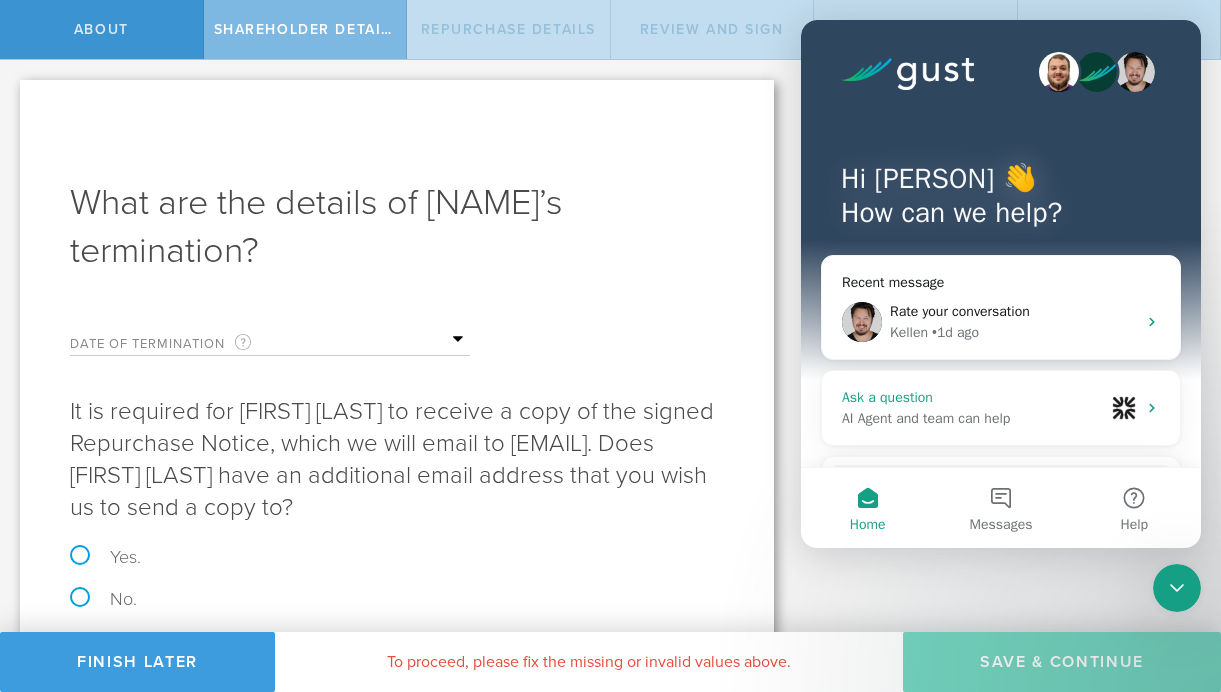click on "AI Agent and team can help" at bounding box center (973, 418) 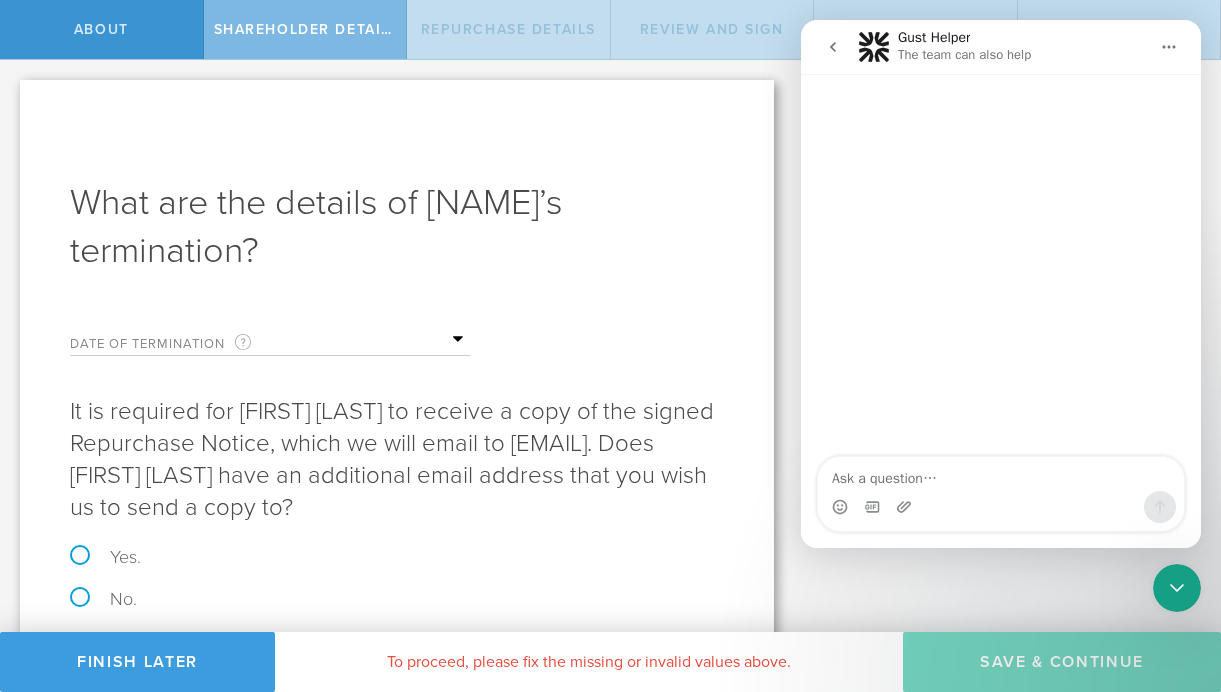click at bounding box center [1001, 474] 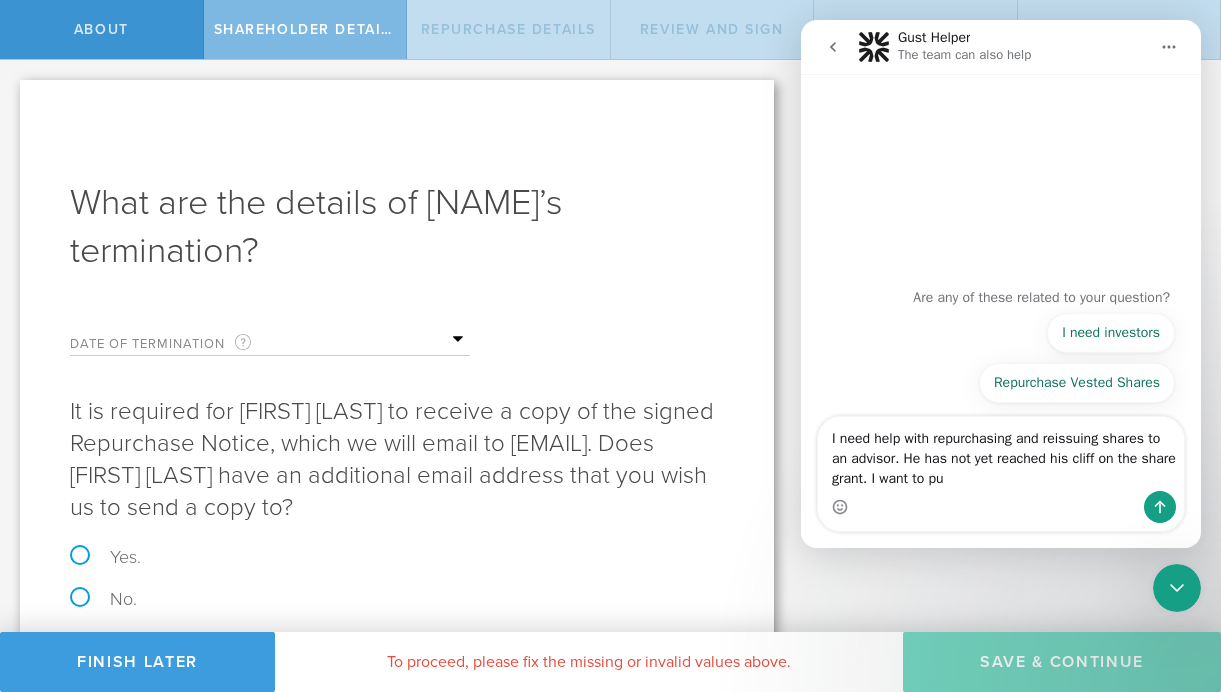 drag, startPoint x: 1024, startPoint y: 443, endPoint x: 969, endPoint y: 439, distance: 55.145264 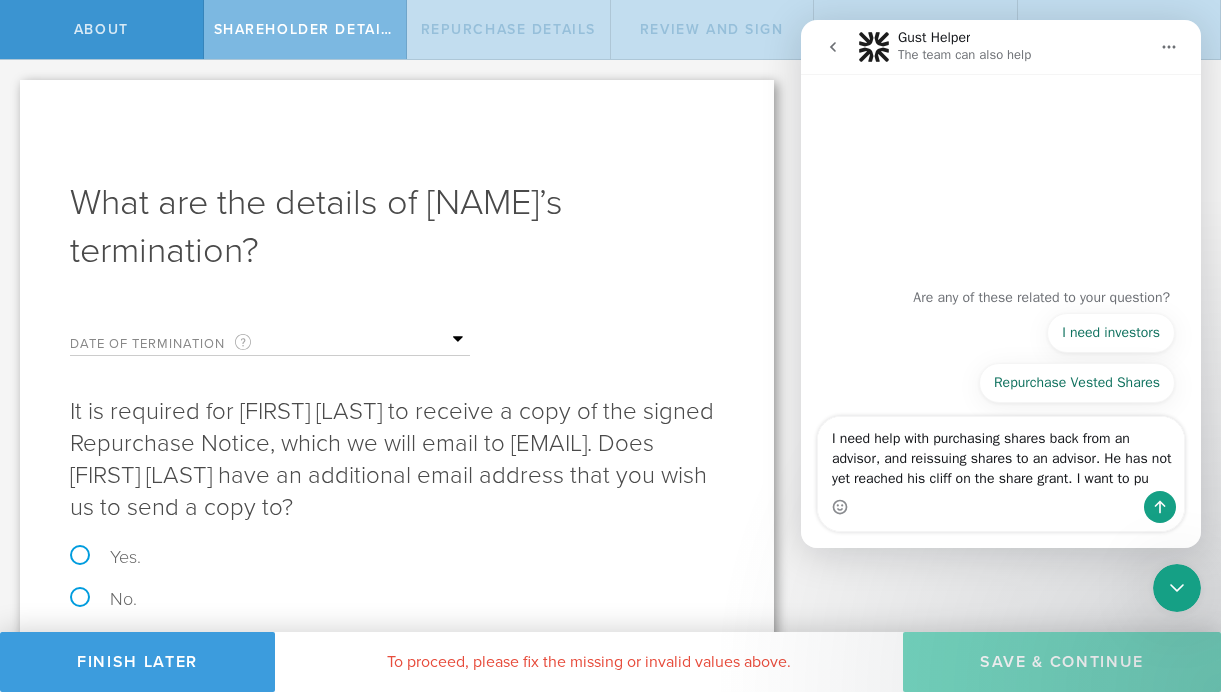click on "I need help with purchasing shares back from an advisor, and reissuing shares to an advisor. He has not yet reached his cliff on the share grant. I want to pu" at bounding box center (1001, 454) 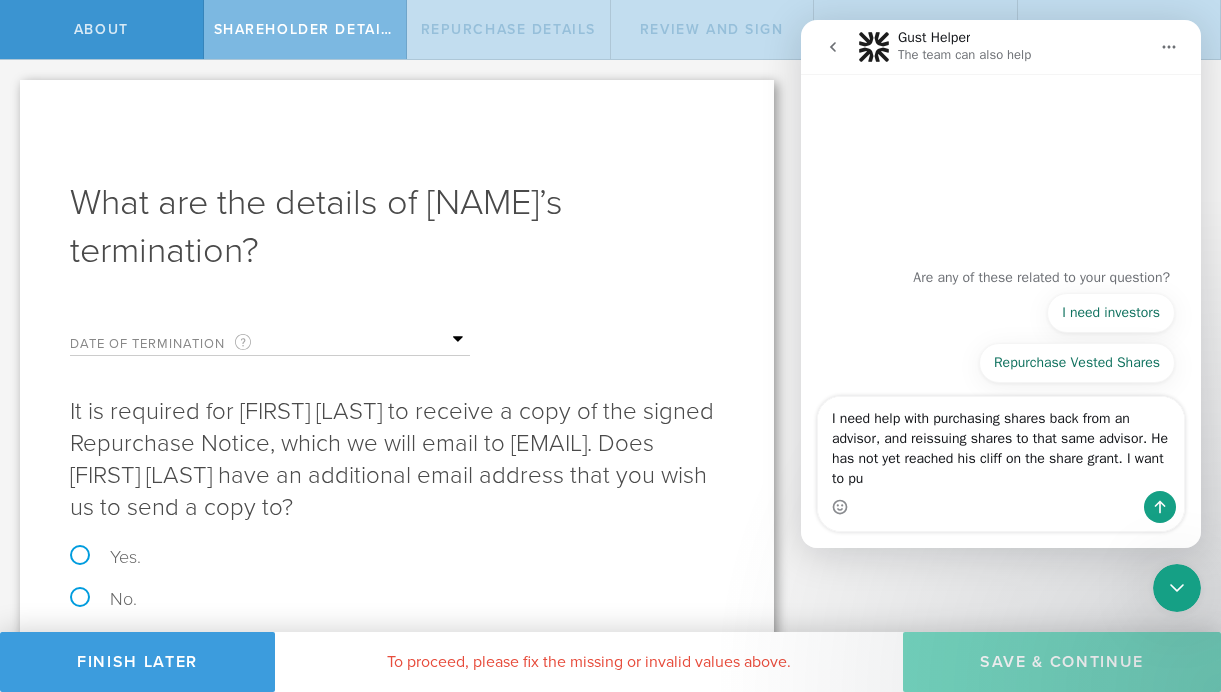 click on "I need help with purchasing shares back from an advisor, and reissuing shares to that same advisor. He has not yet reached his cliff on the share grant. I want to pu" at bounding box center (1001, 444) 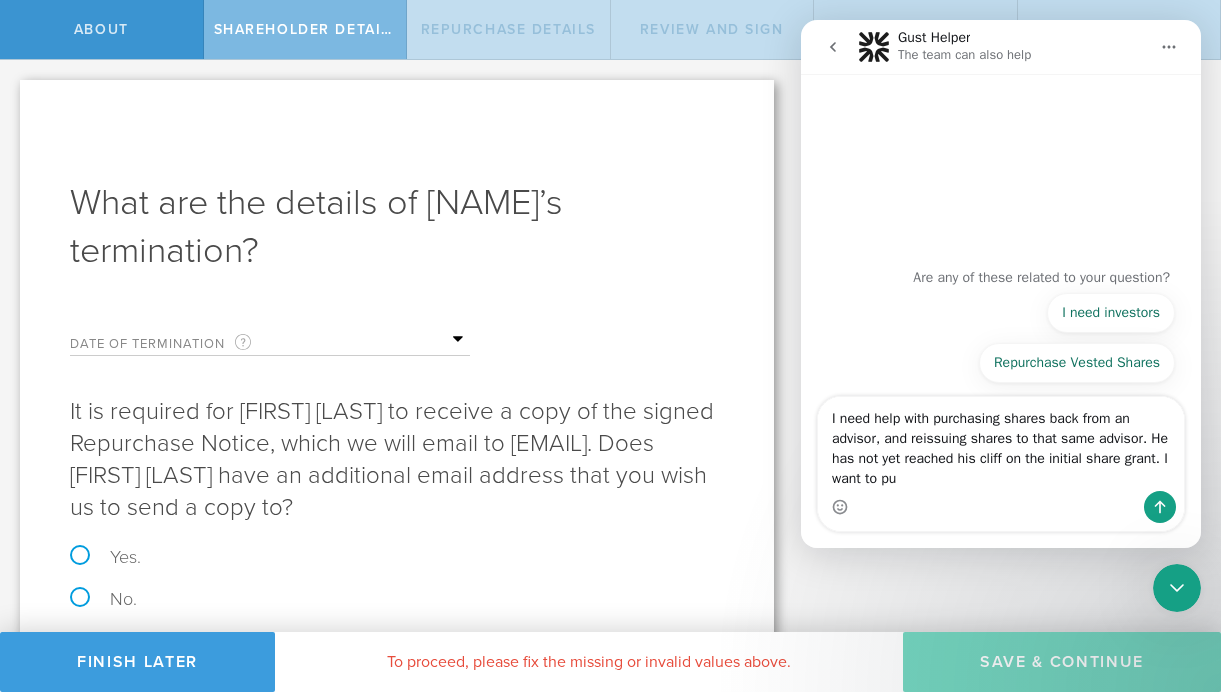 click on "I need help with purchasing shares back from an advisor, and reissuing shares to that same advisor. He has not yet reached his cliff on the initial share grant. I want to pu" at bounding box center (1001, 444) 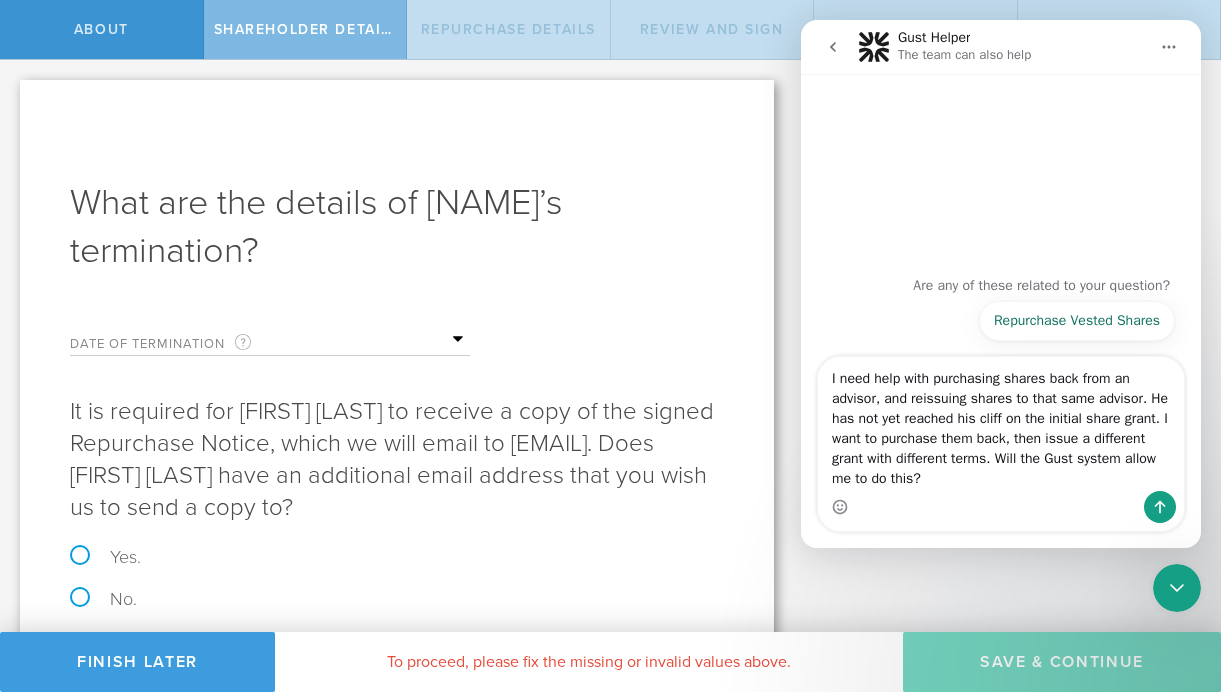 type on "I need help with purchasing shares back from an advisor, and reissuing shares to that same advisor. He has not yet reached his cliff on the initial share grant. I want to purchase them back, then issue a different grant with different terms. Will the Gust system allow me to do this?" 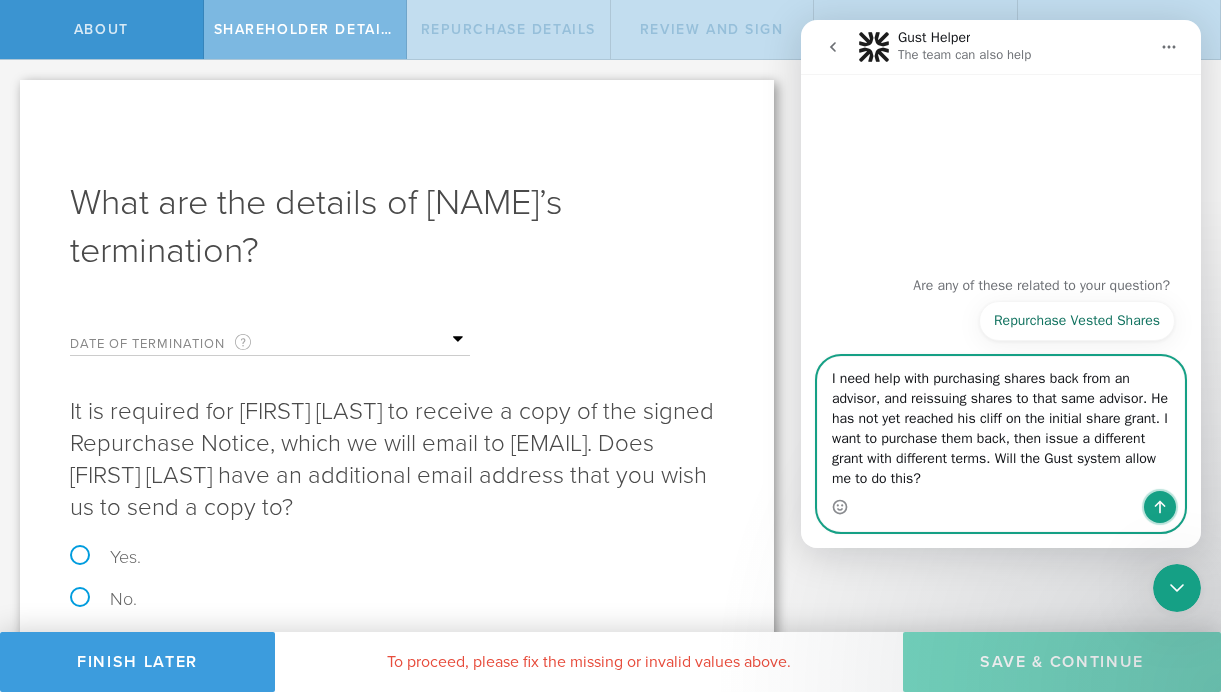 click 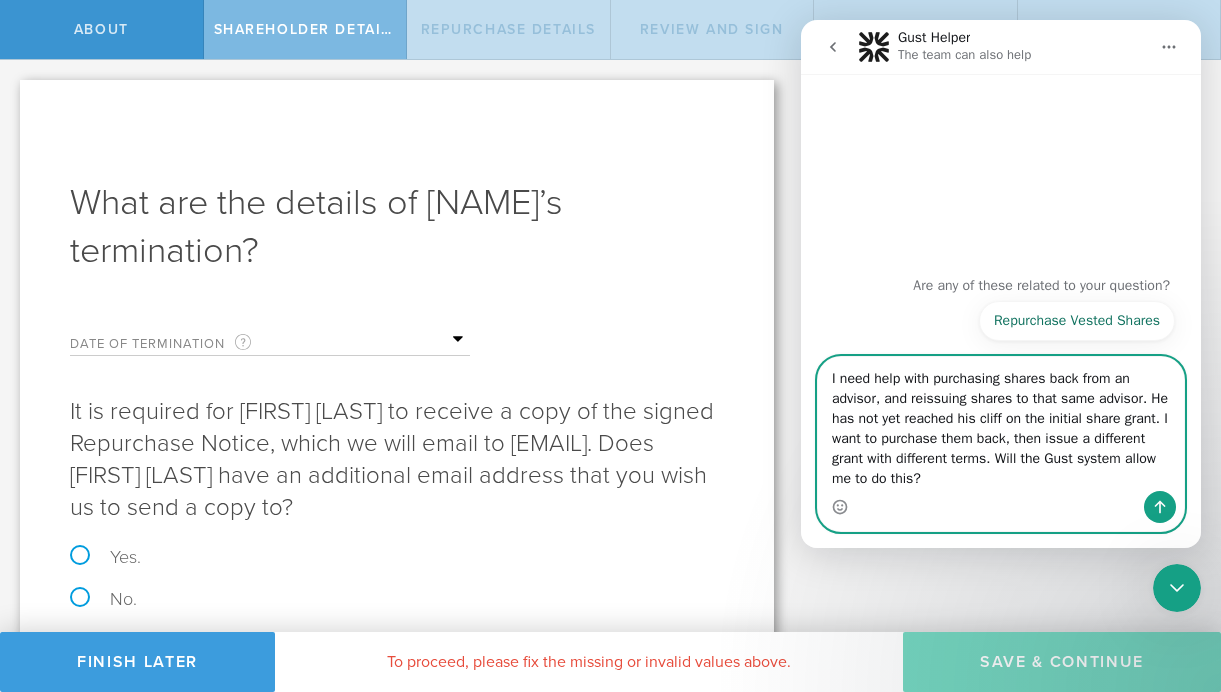 type 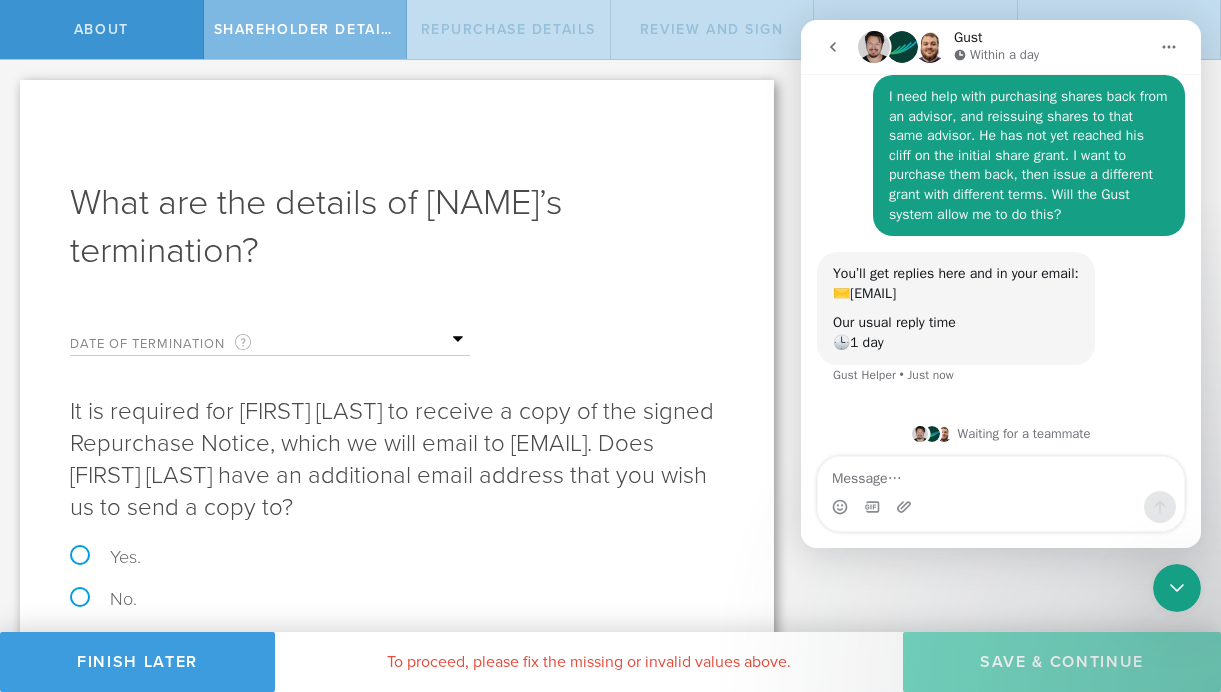 scroll, scrollTop: 107, scrollLeft: 0, axis: vertical 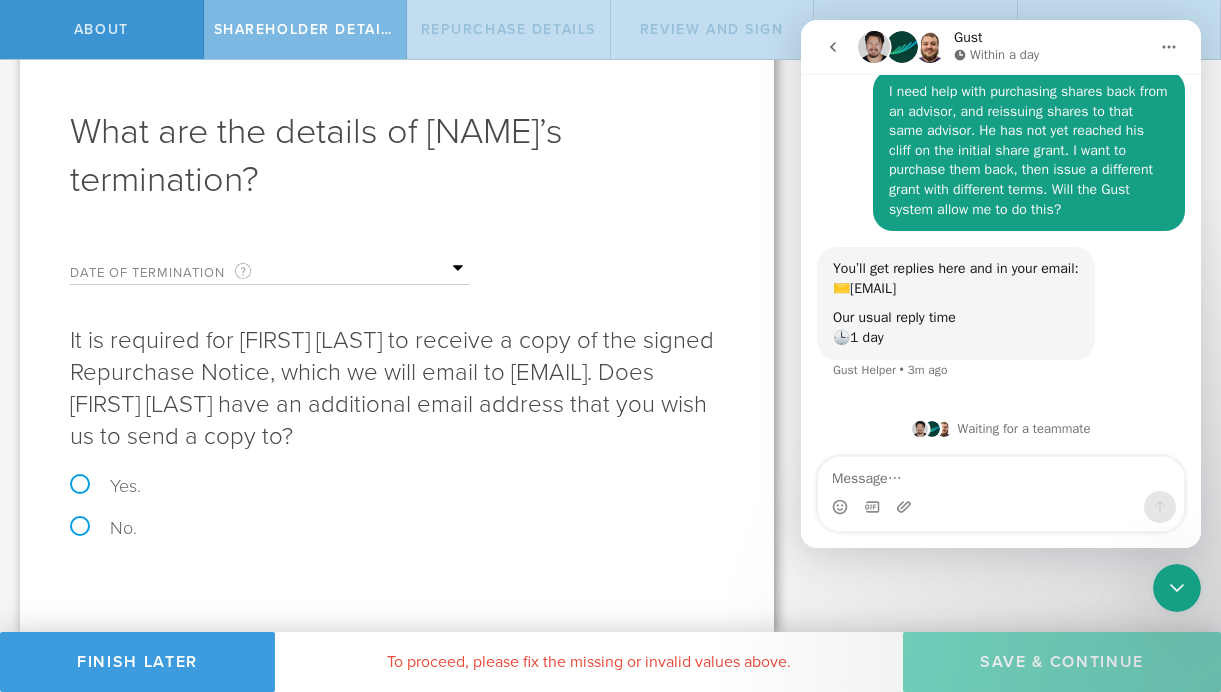 click 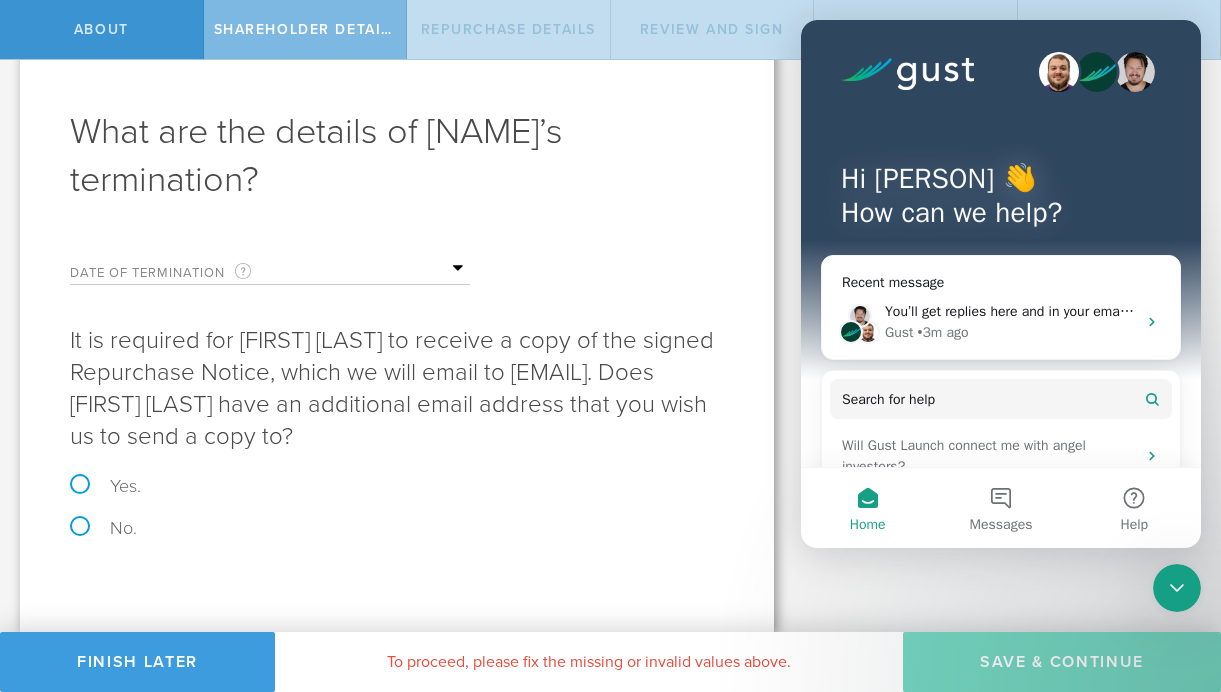 scroll, scrollTop: 0, scrollLeft: 0, axis: both 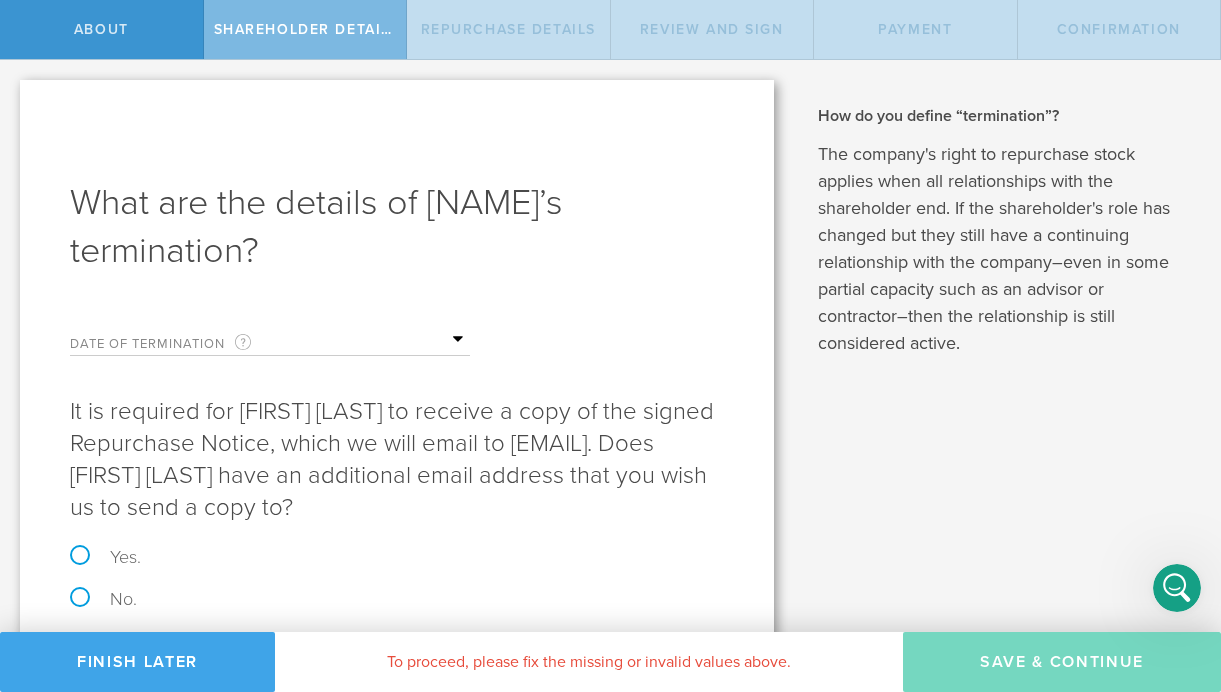 click on "Finish Later" at bounding box center (137, 662) 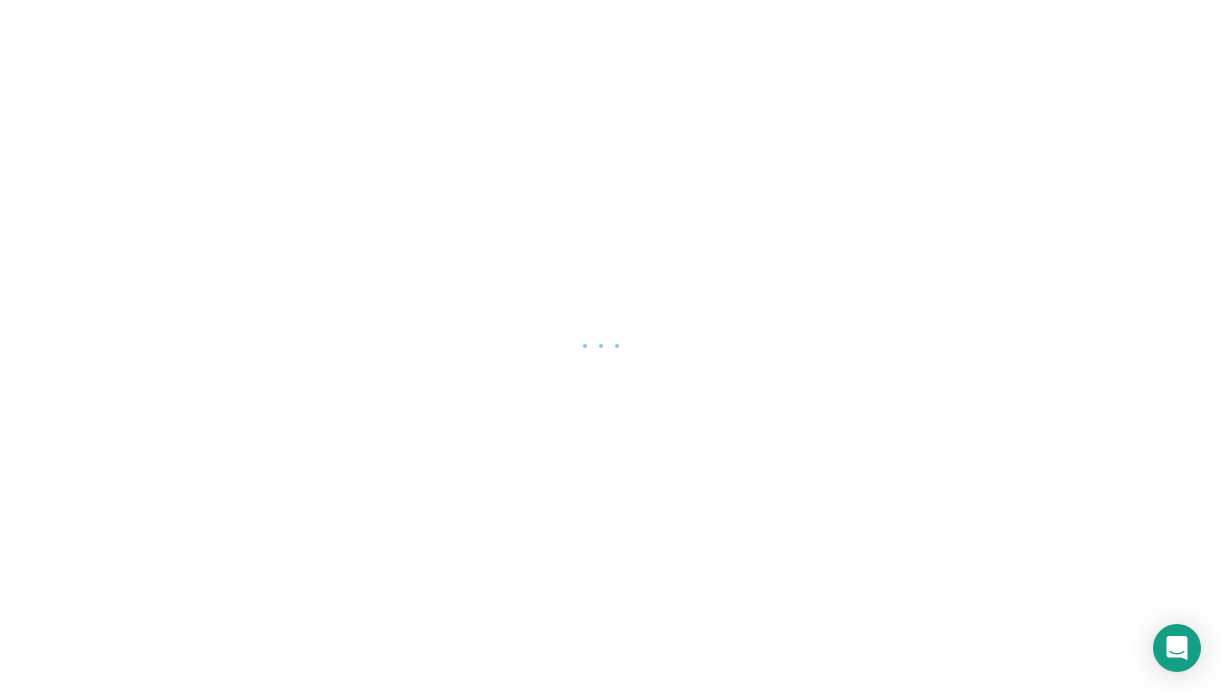 scroll, scrollTop: 0, scrollLeft: 0, axis: both 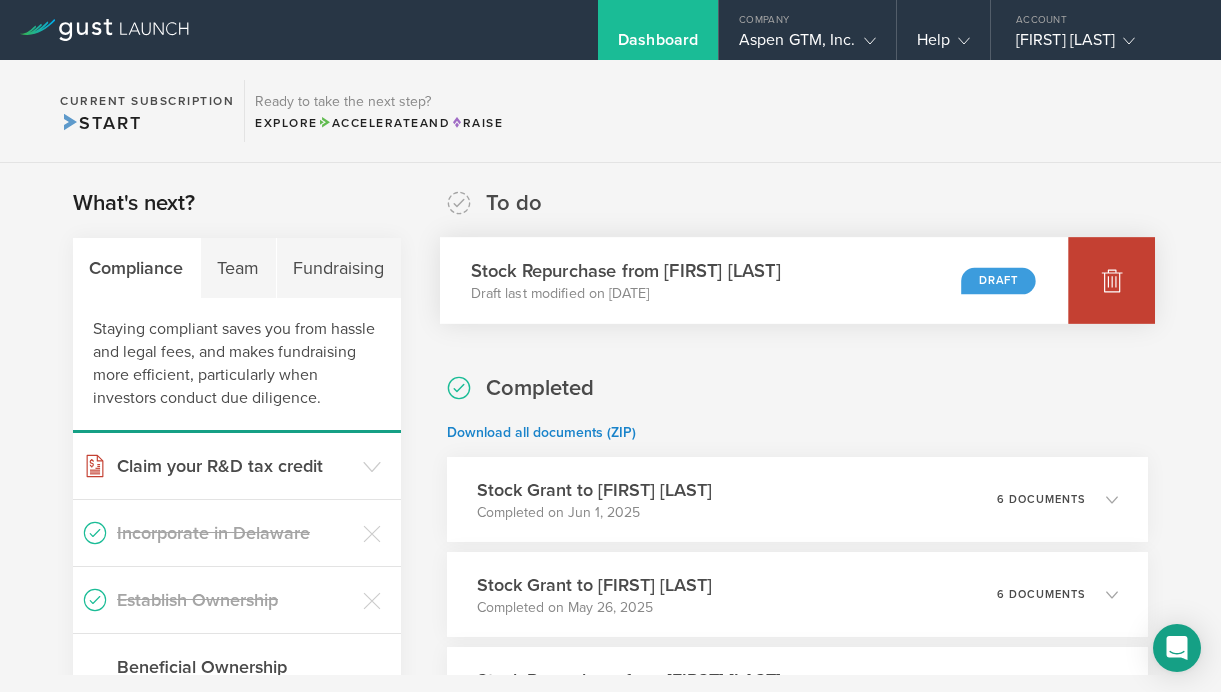 click 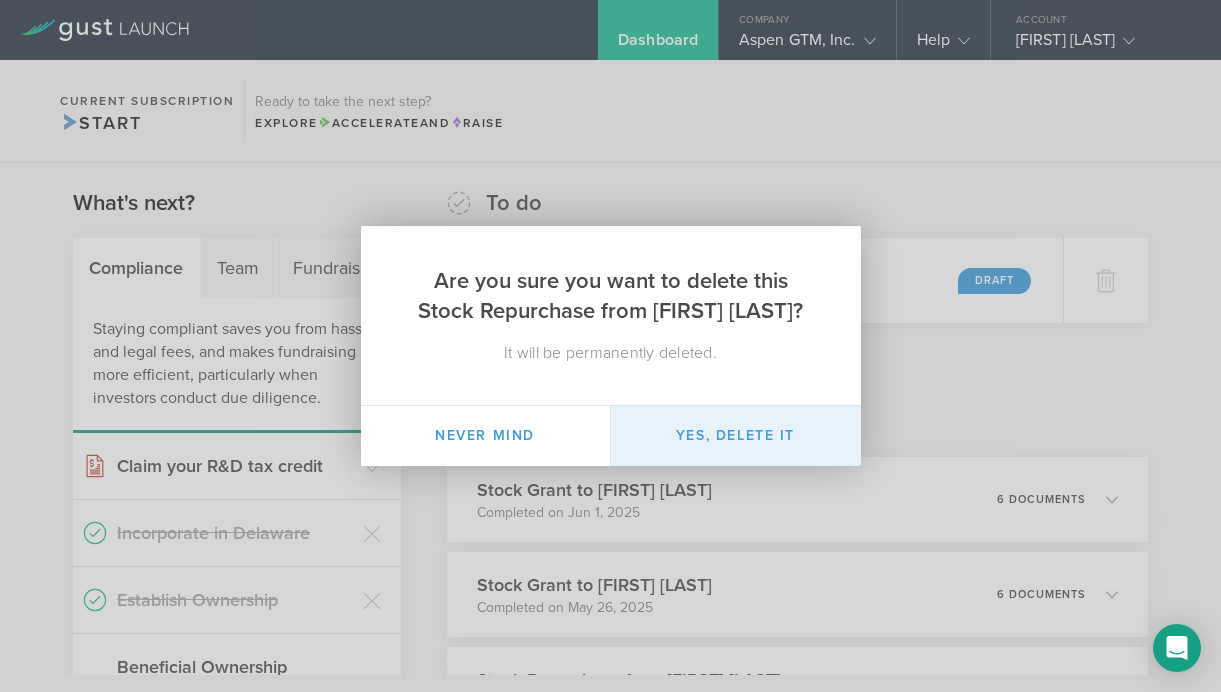 click on "Yes, delete it" at bounding box center [736, 436] 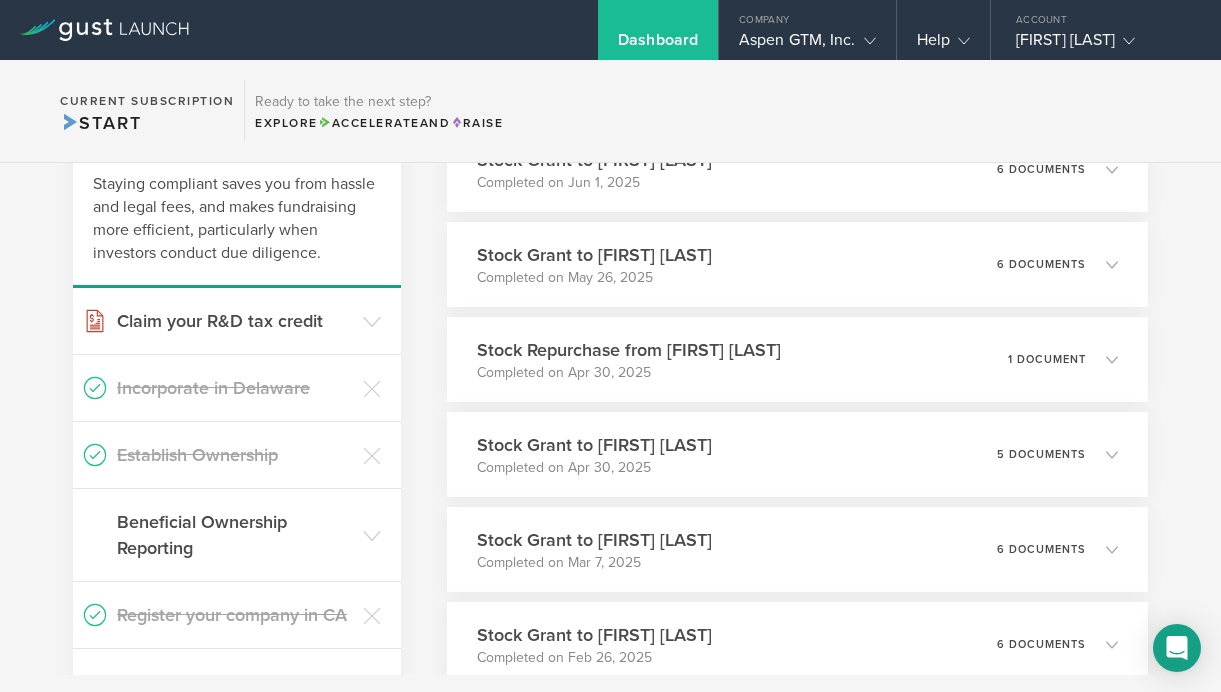 scroll, scrollTop: 146, scrollLeft: 0, axis: vertical 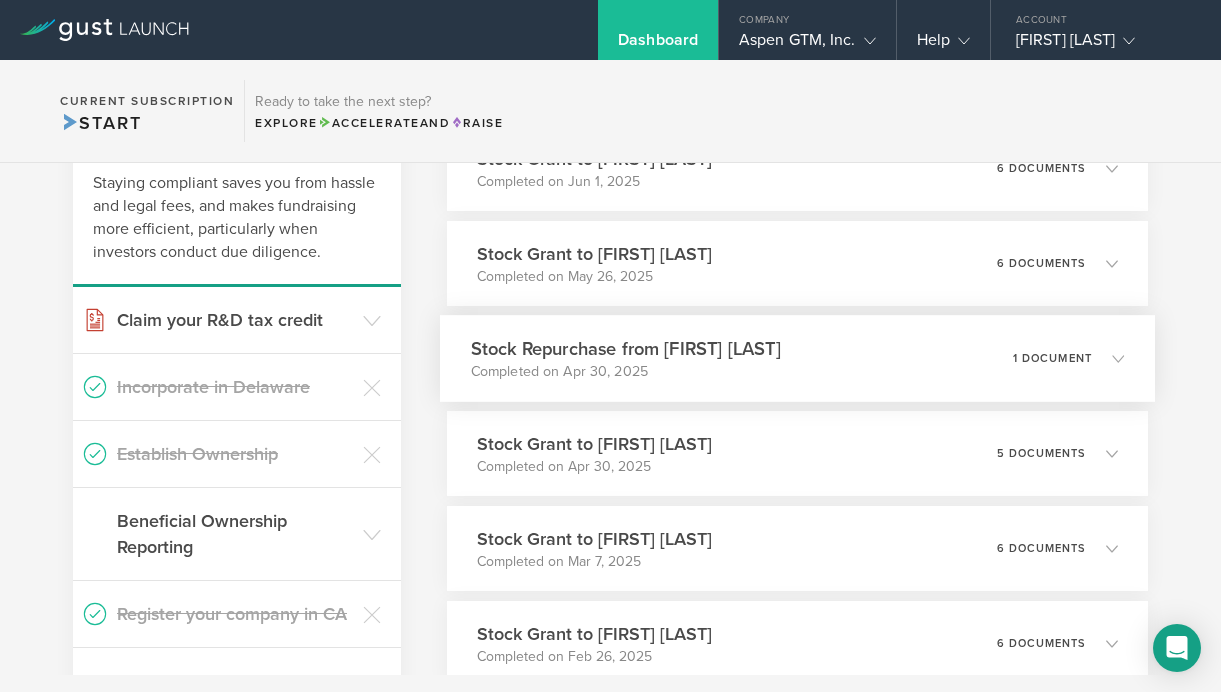 click on "1 document" at bounding box center (1068, 359) 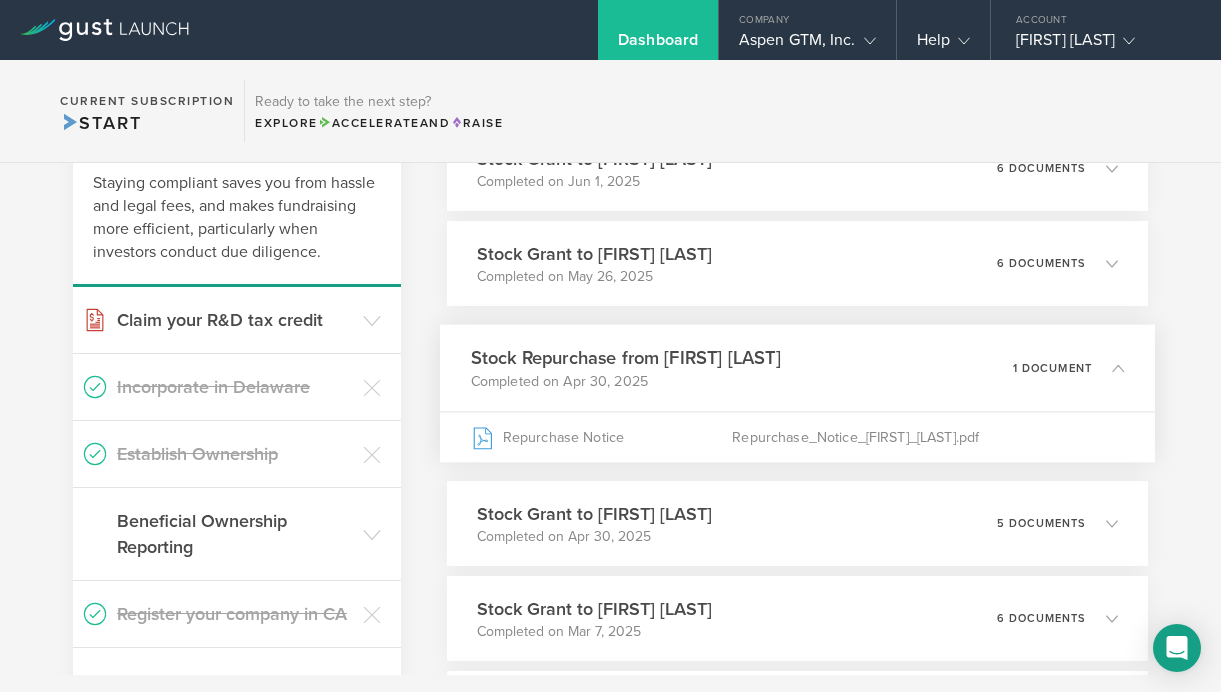 drag, startPoint x: 869, startPoint y: 363, endPoint x: 668, endPoint y: 361, distance: 201.00995 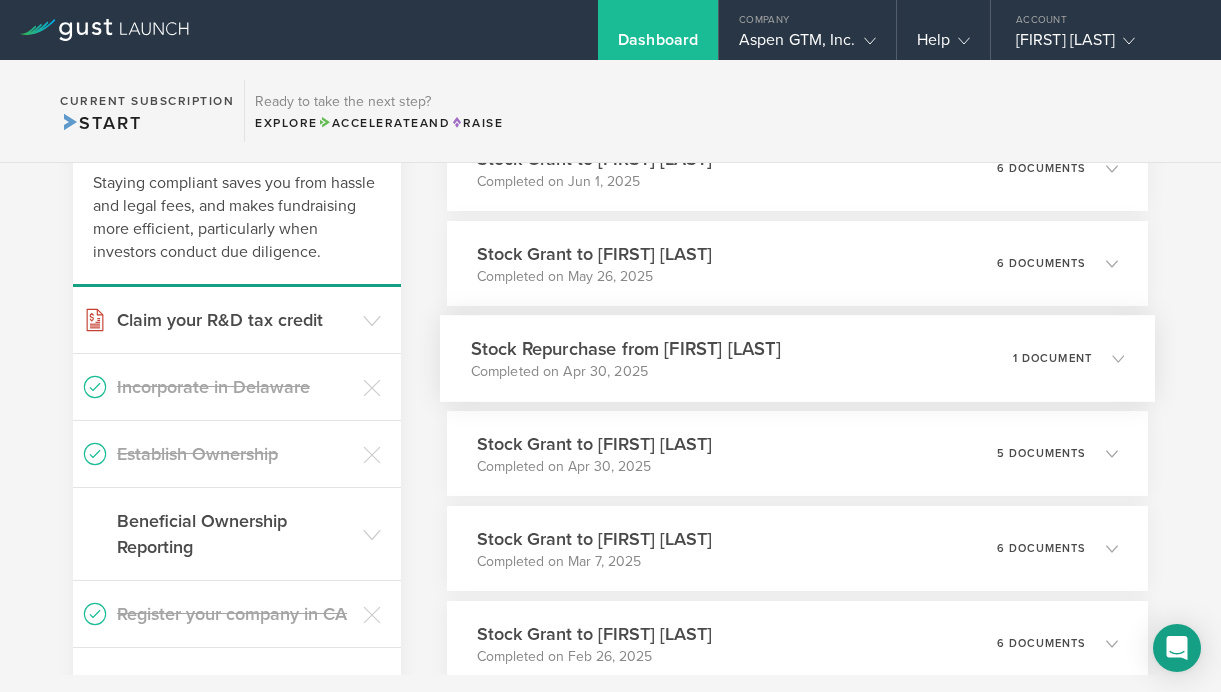 copy on "[FIRST] [LAST]" 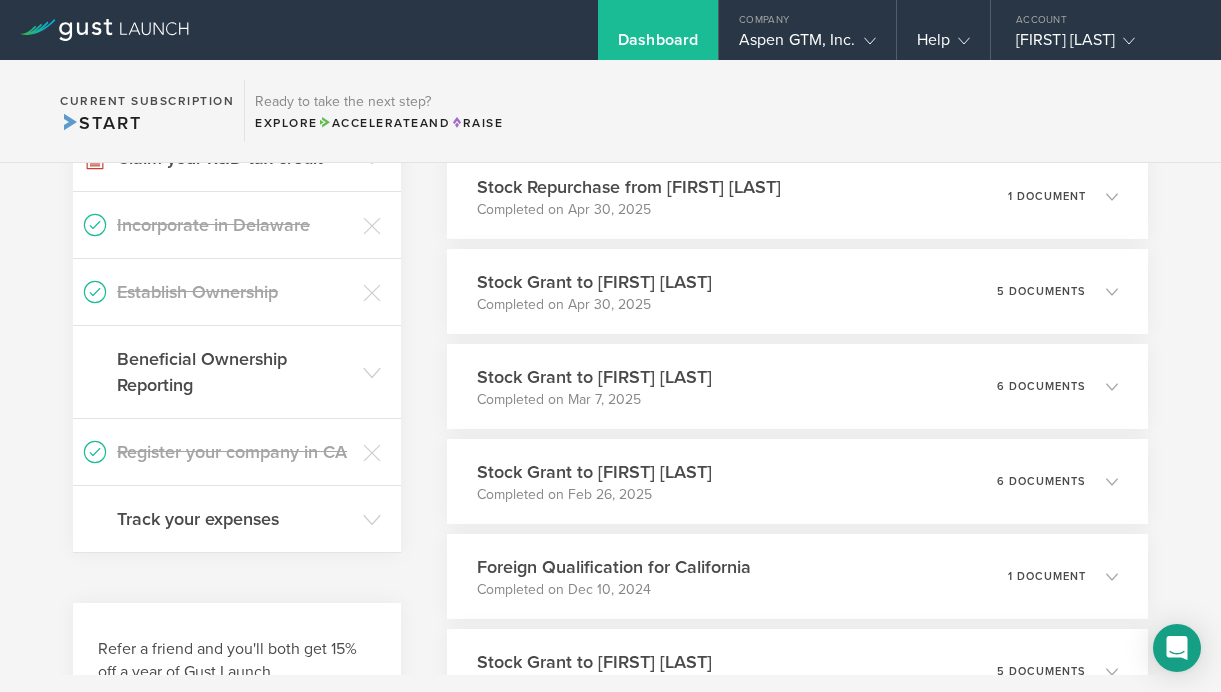 scroll, scrollTop: 323, scrollLeft: 0, axis: vertical 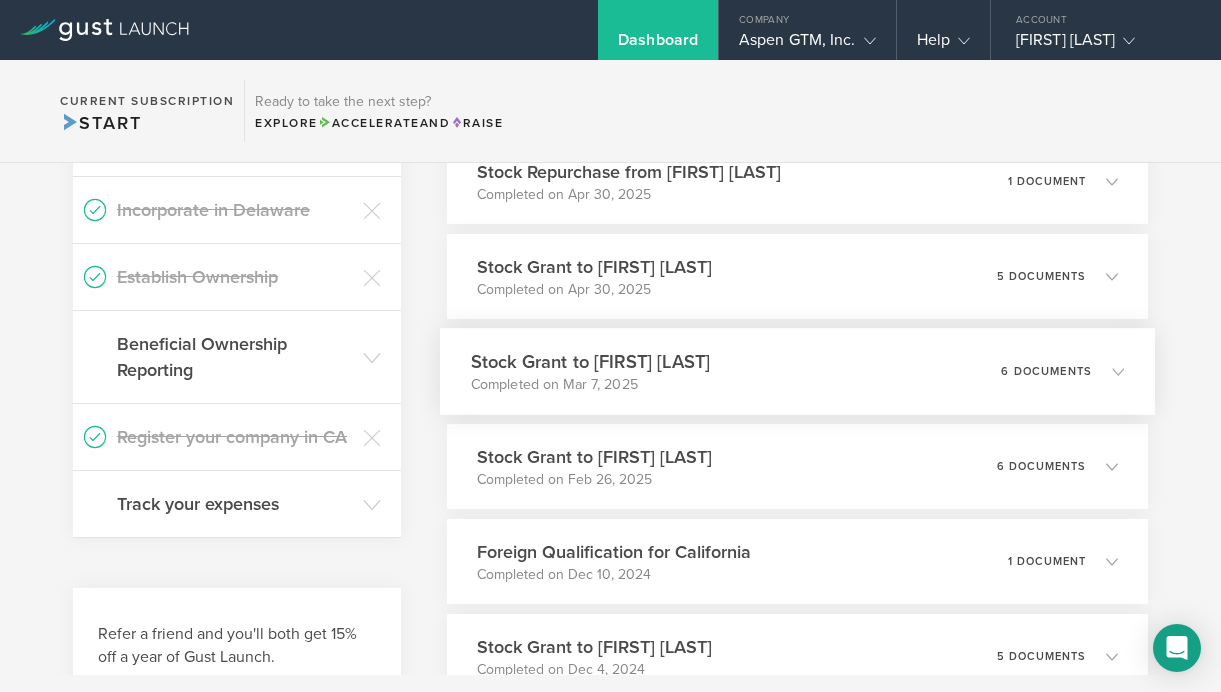 click at bounding box center [1108, 371] 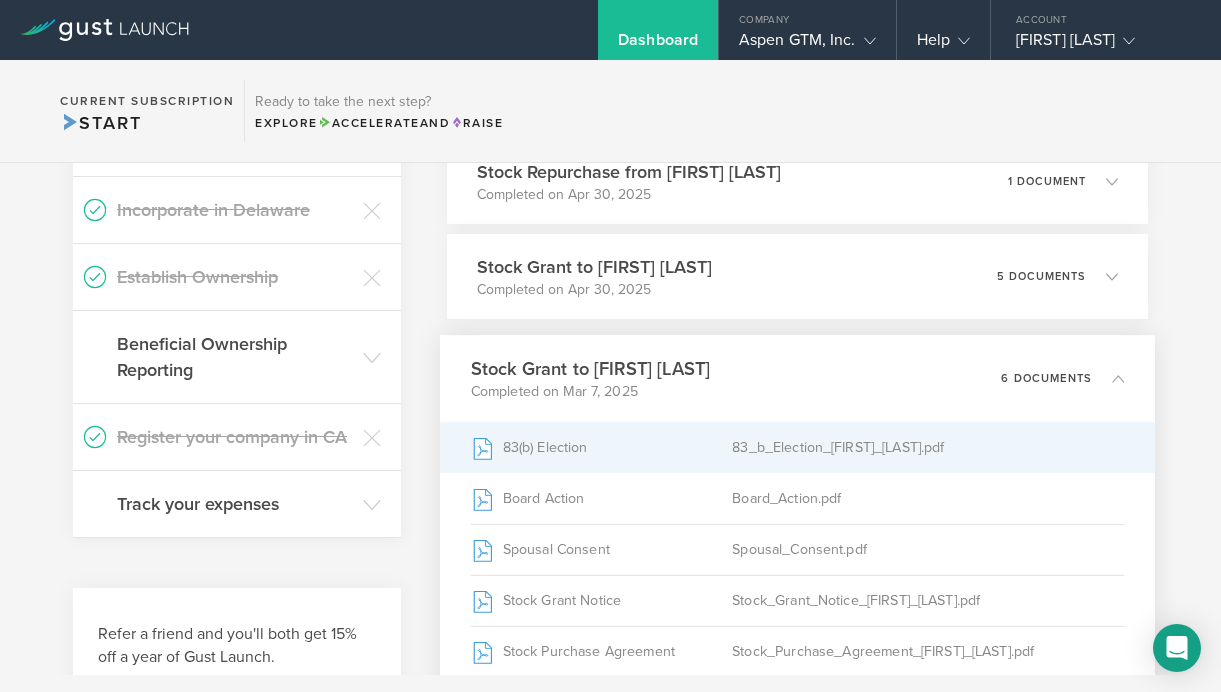 click on "83_b_Election_Srikanth_Boundugulapati.pdf" at bounding box center [928, 448] 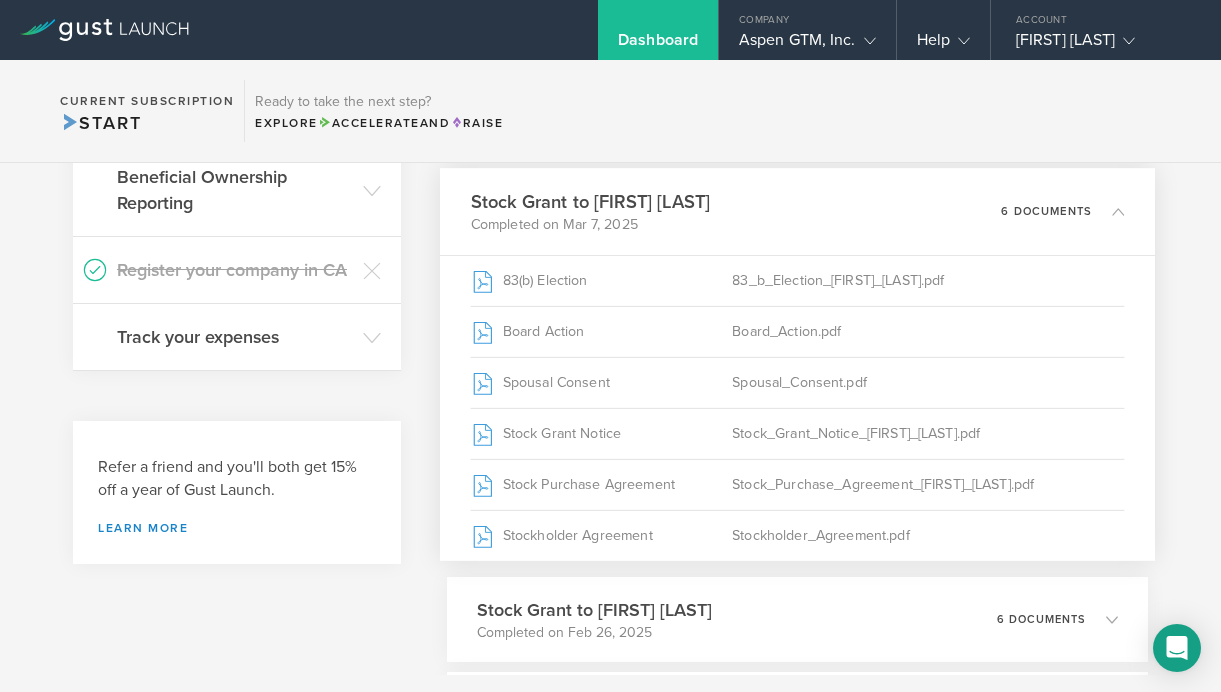 scroll, scrollTop: 508, scrollLeft: 0, axis: vertical 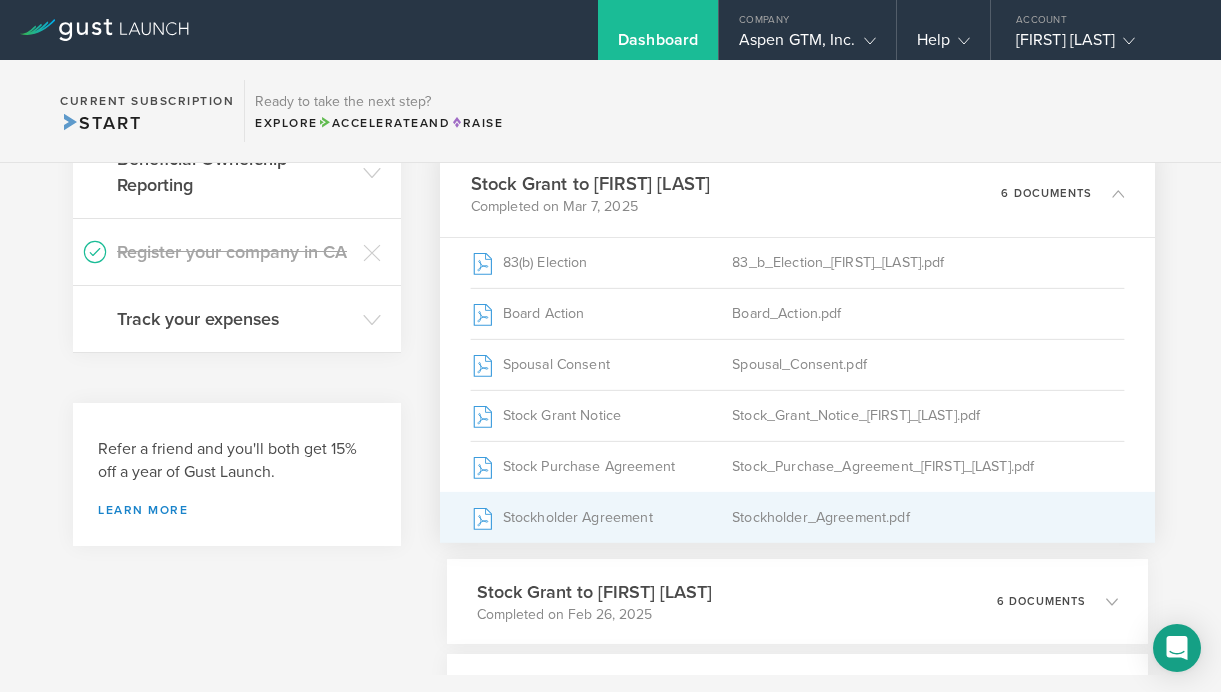 click on "Stockholder_Agreement.pdf" at bounding box center (928, 518) 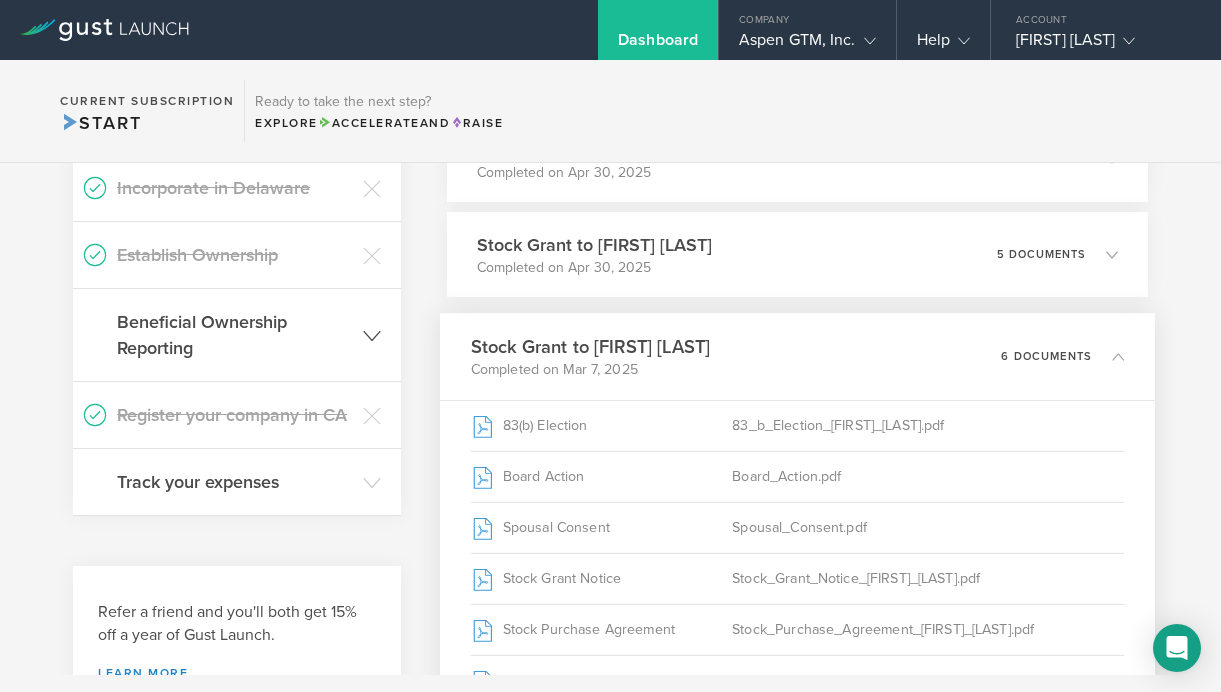 scroll, scrollTop: 0, scrollLeft: 0, axis: both 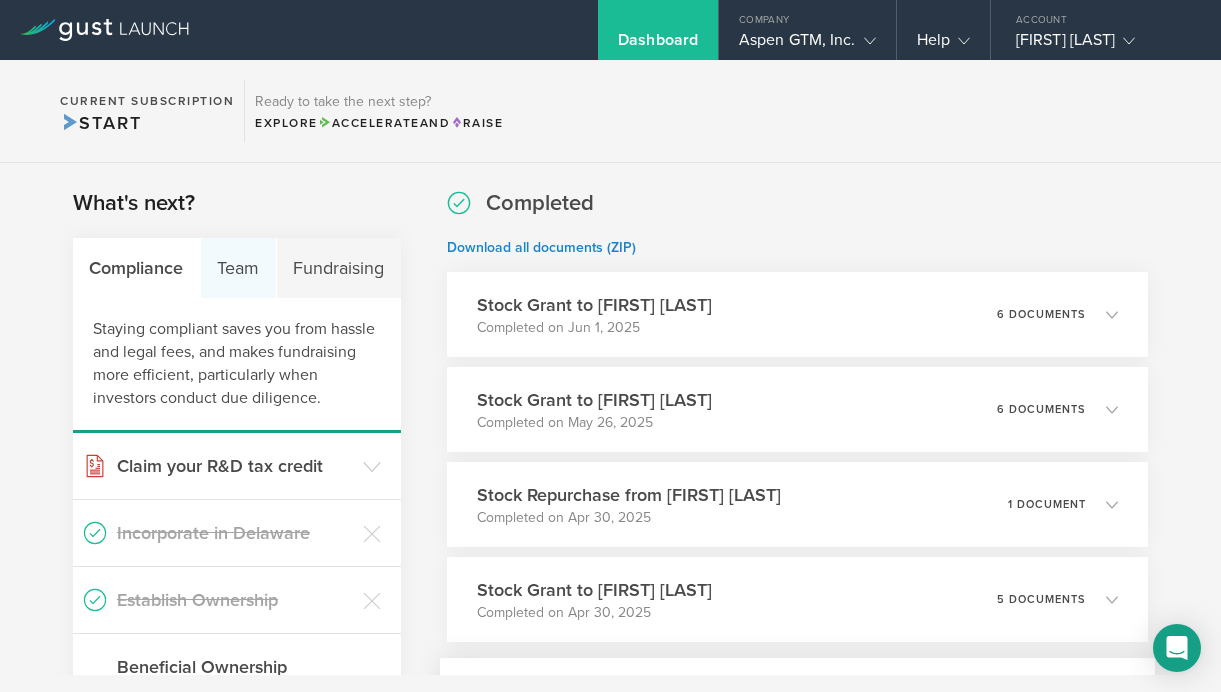 click on "Team" at bounding box center (239, 268) 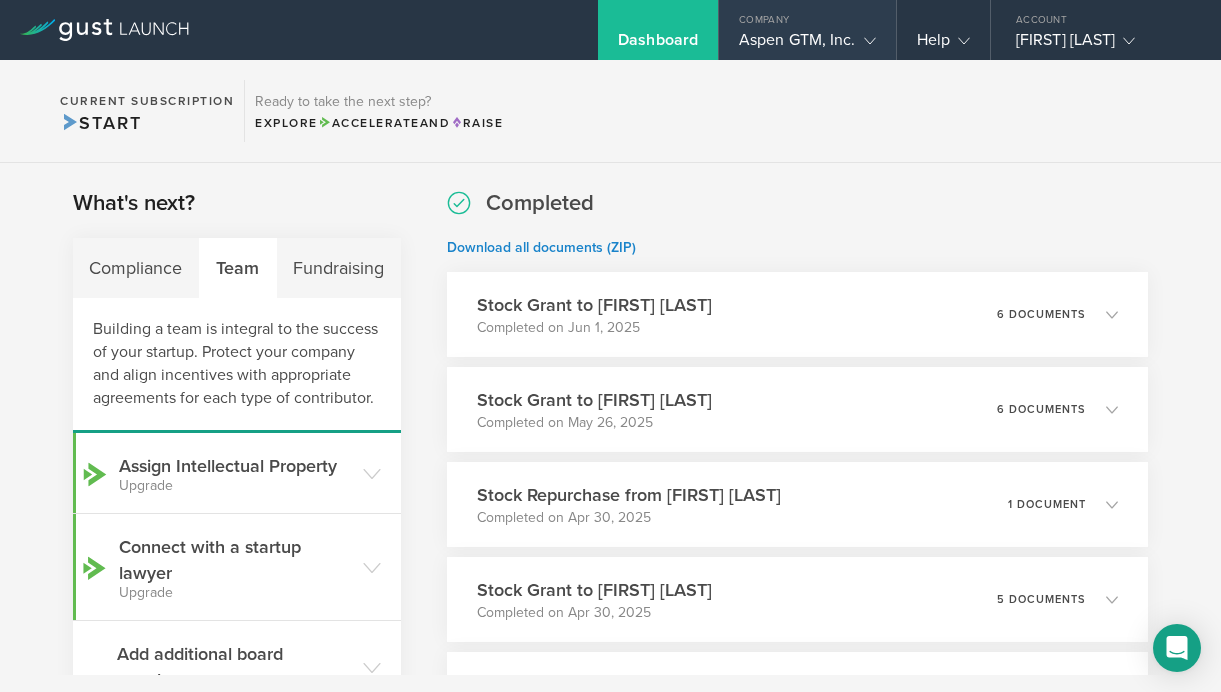 click at bounding box center (866, 40) 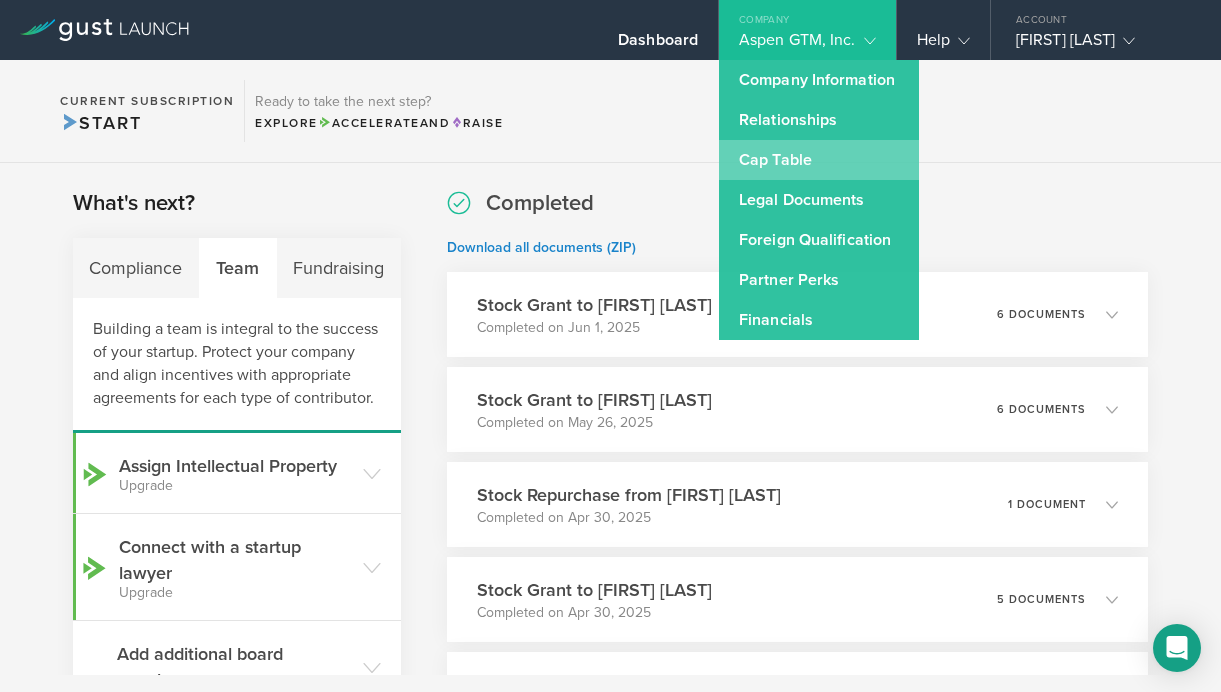 click on "Cap Table" at bounding box center (819, 160) 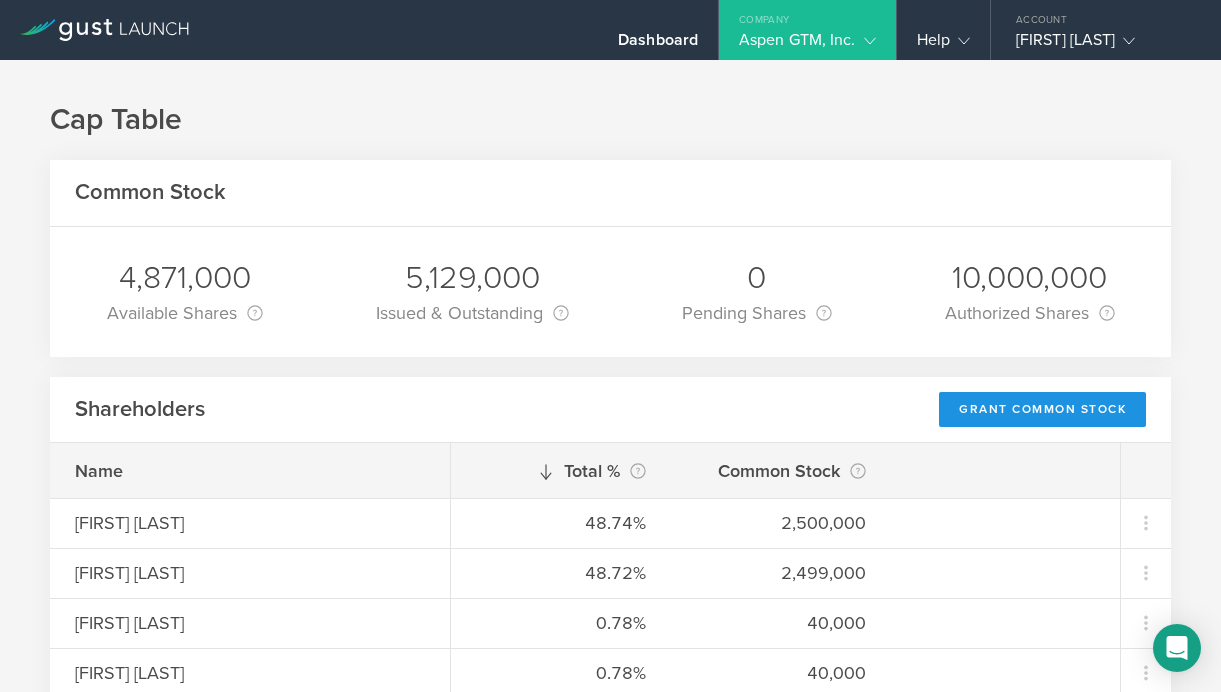 click on "Grant Common Stock" at bounding box center [1042, 409] 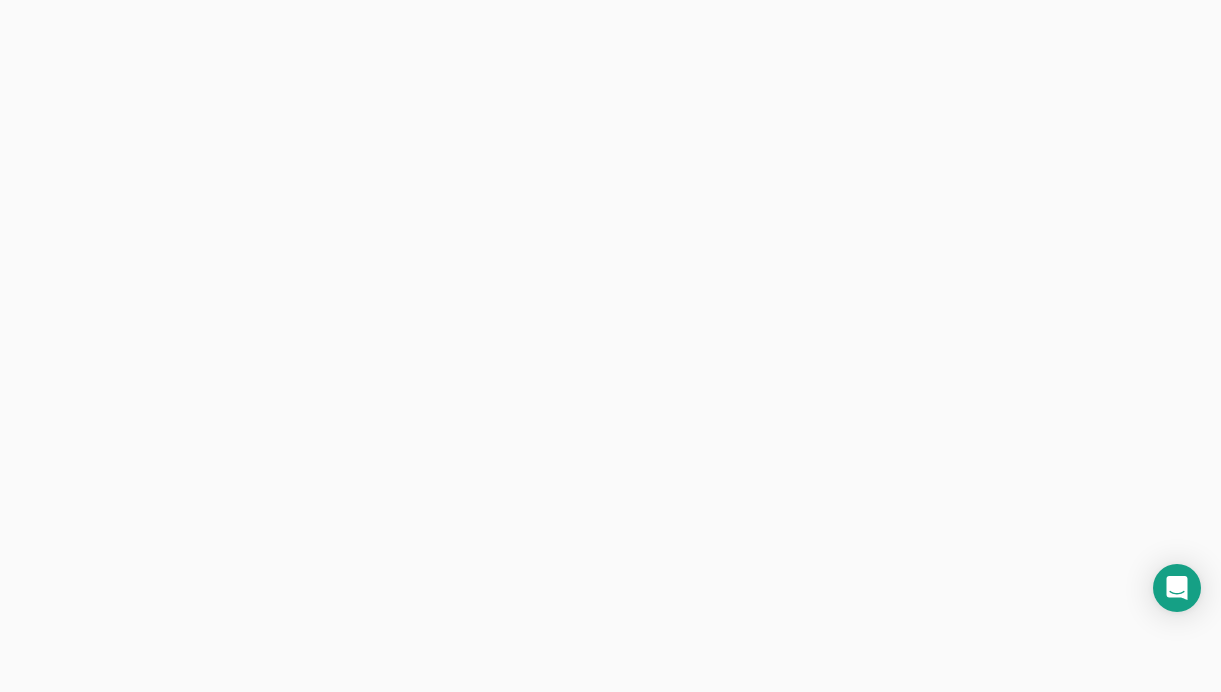 scroll, scrollTop: 0, scrollLeft: 0, axis: both 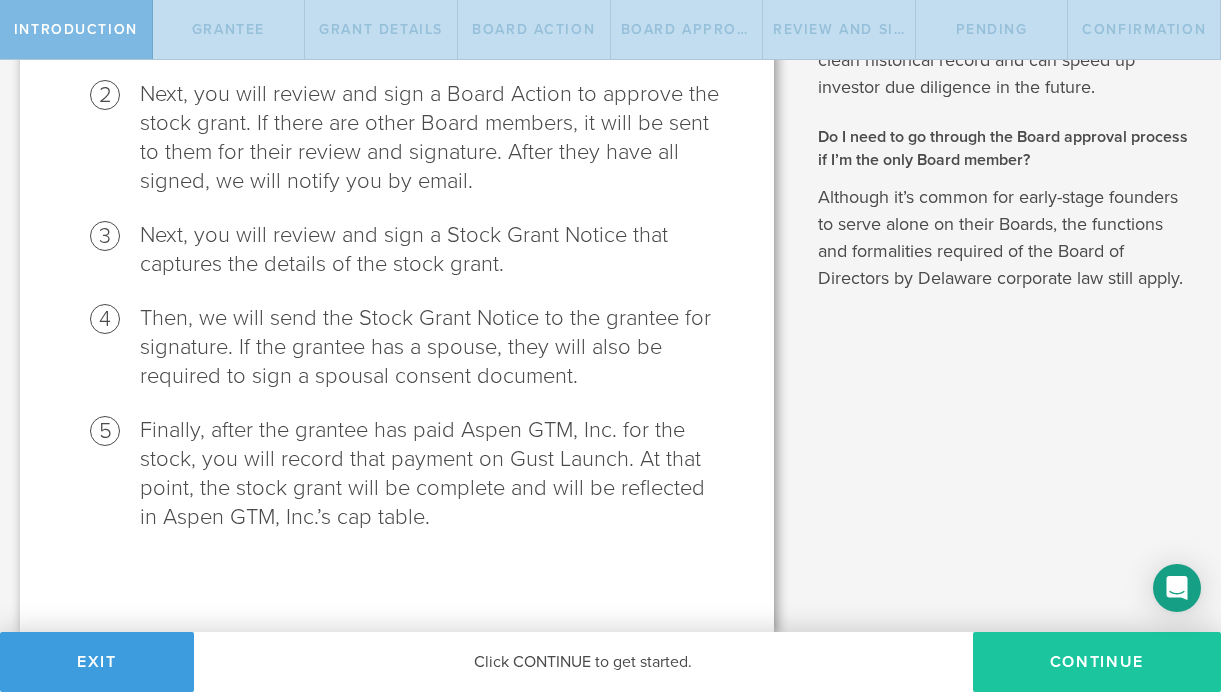 click on "Continue" at bounding box center [1097, 662] 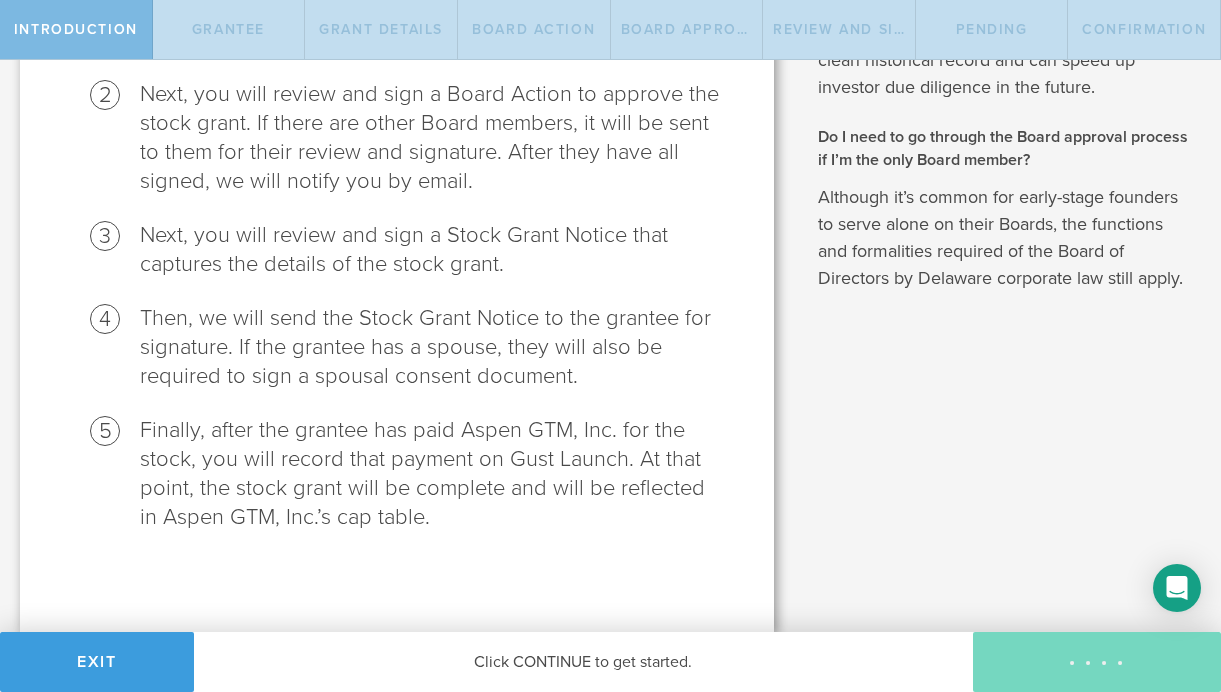 scroll, scrollTop: 0, scrollLeft: 0, axis: both 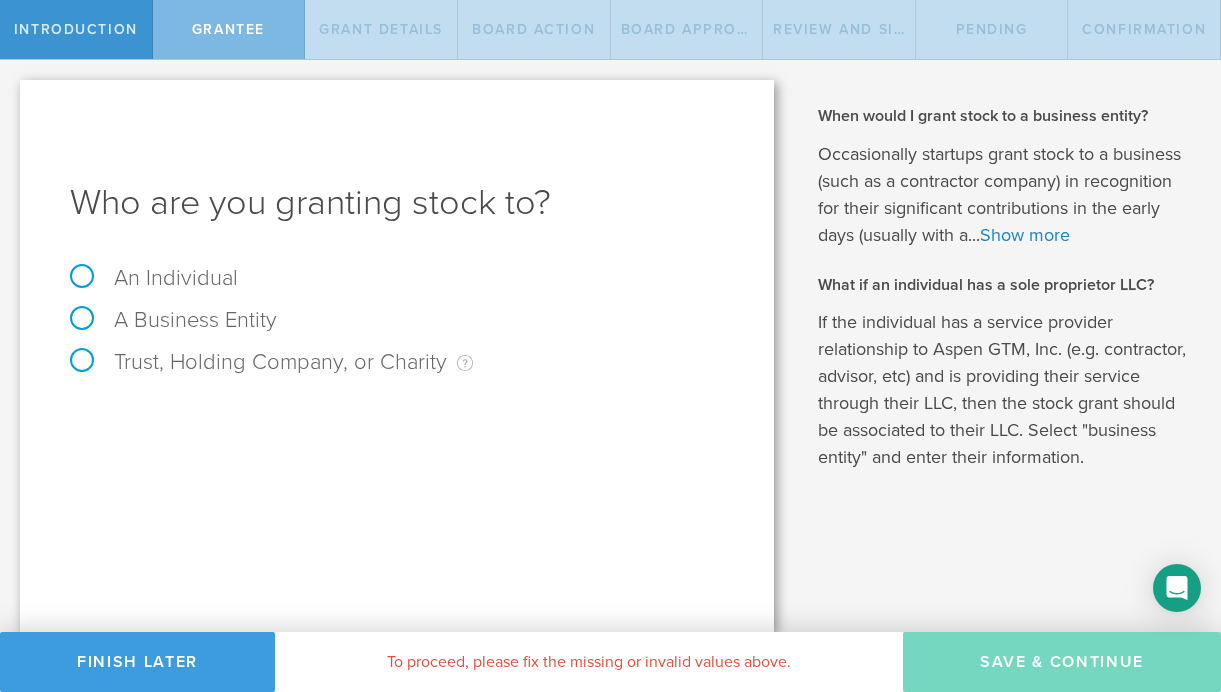 click on "An Individual" at bounding box center [154, 278] 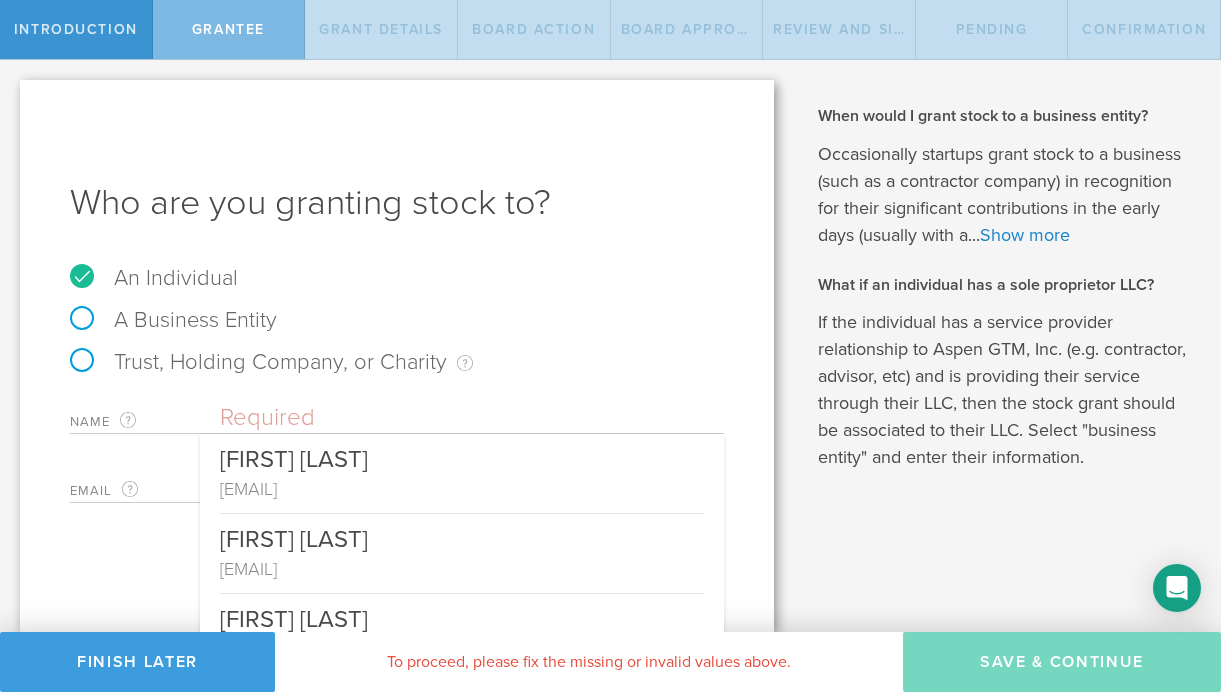click at bounding box center (472, 418) 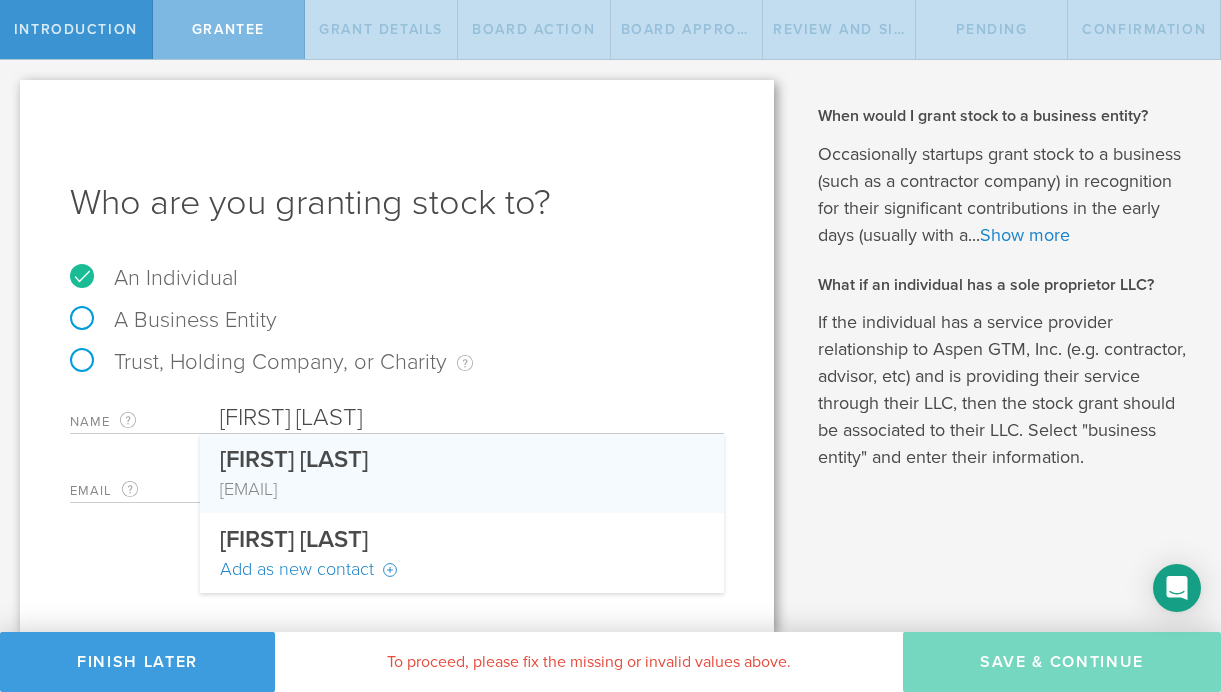 type on "Srikanth Boundugulapati" 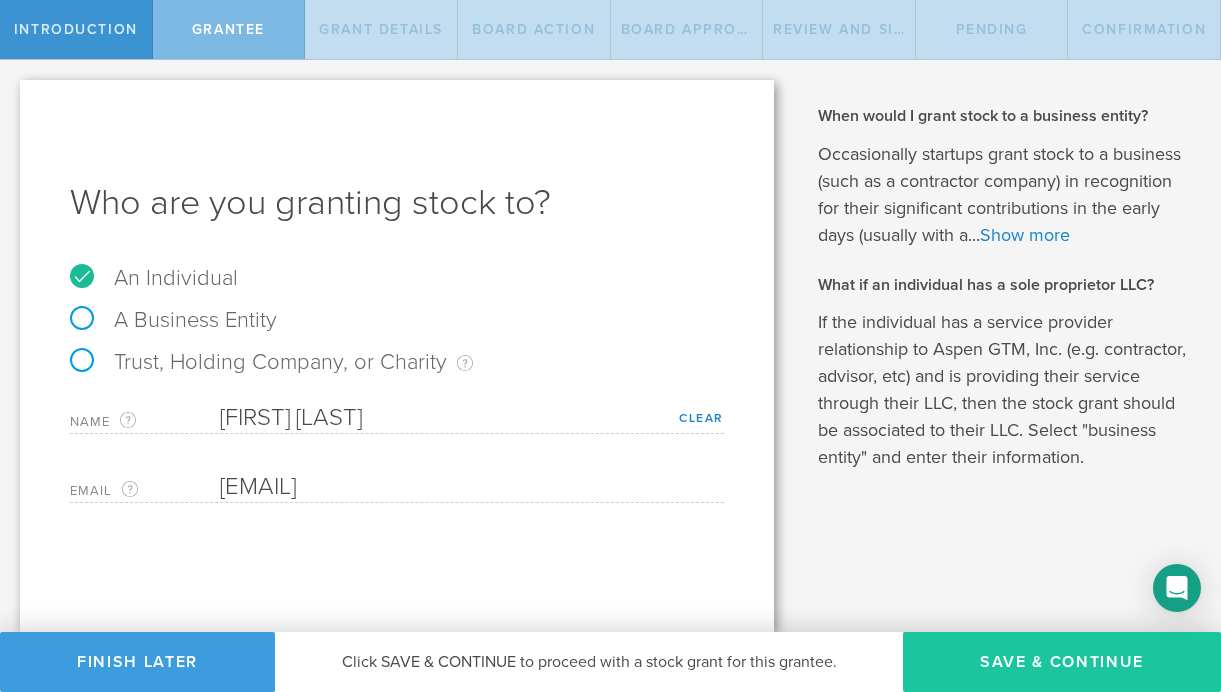 click on "Save & Continue" at bounding box center [1062, 662] 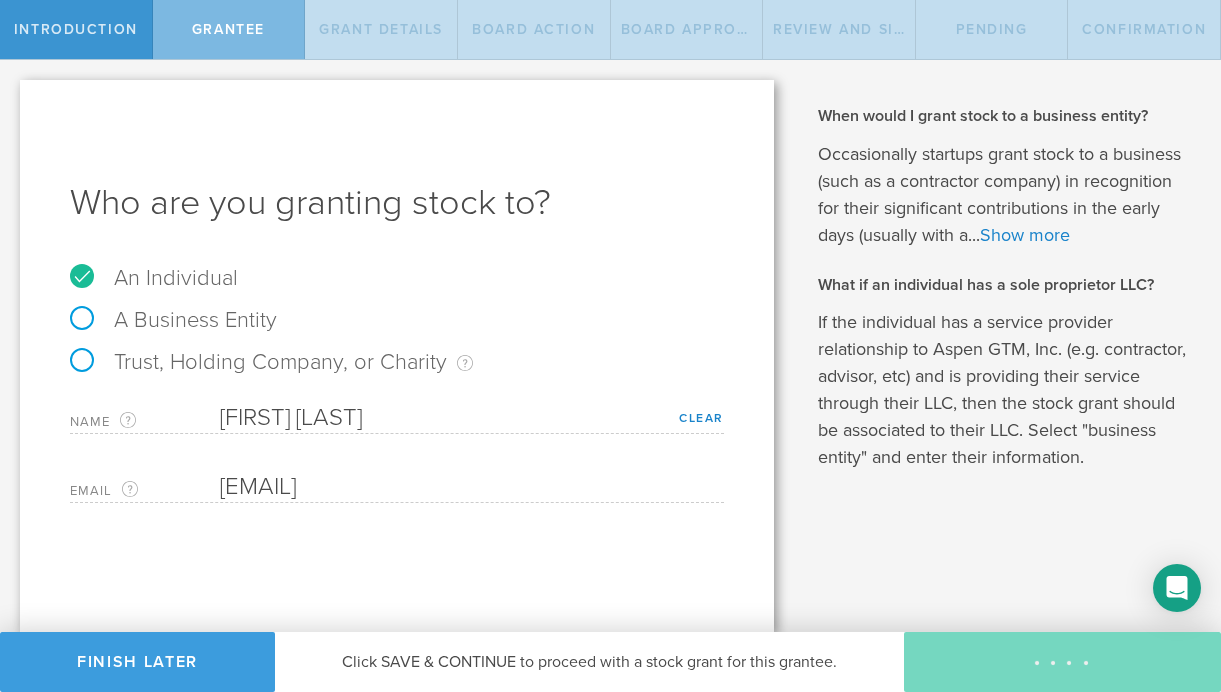 type on "48" 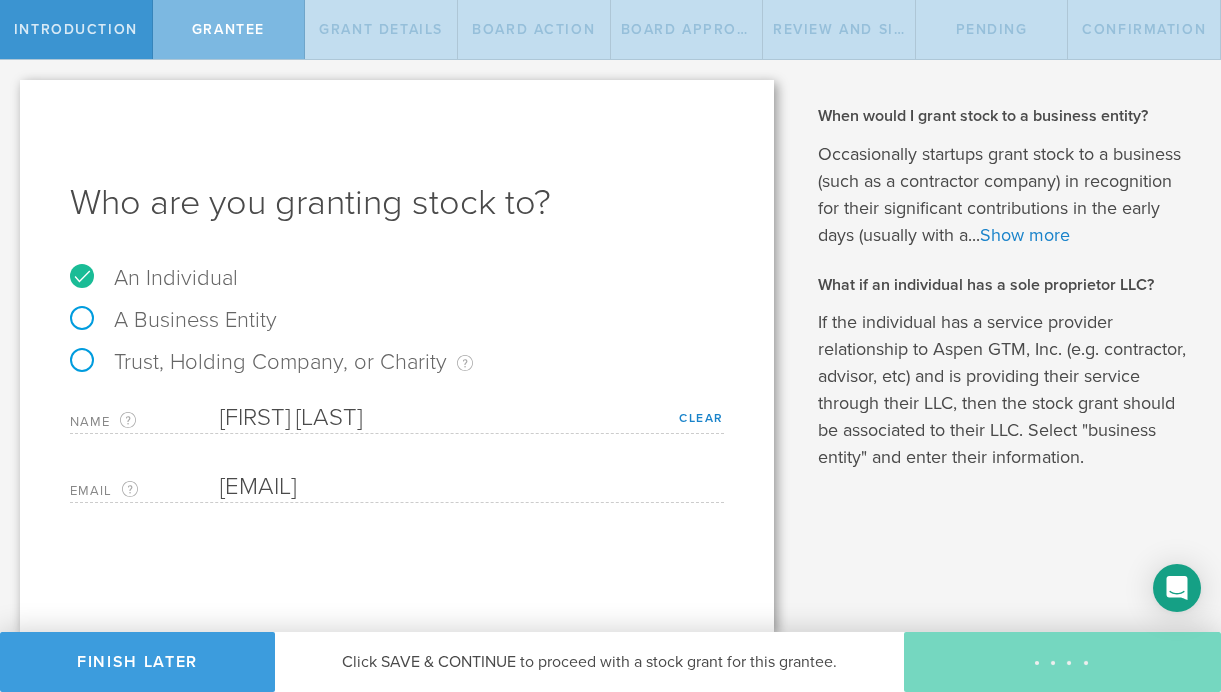 type on "12" 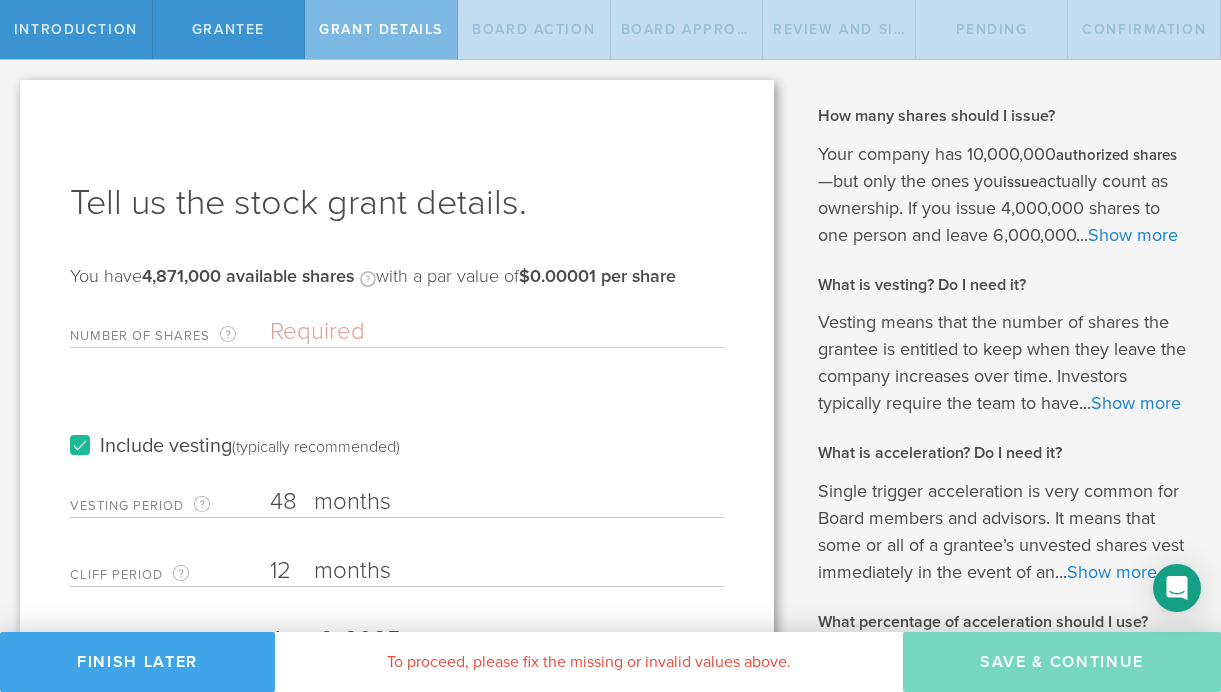 click on "Finish Later" at bounding box center (137, 662) 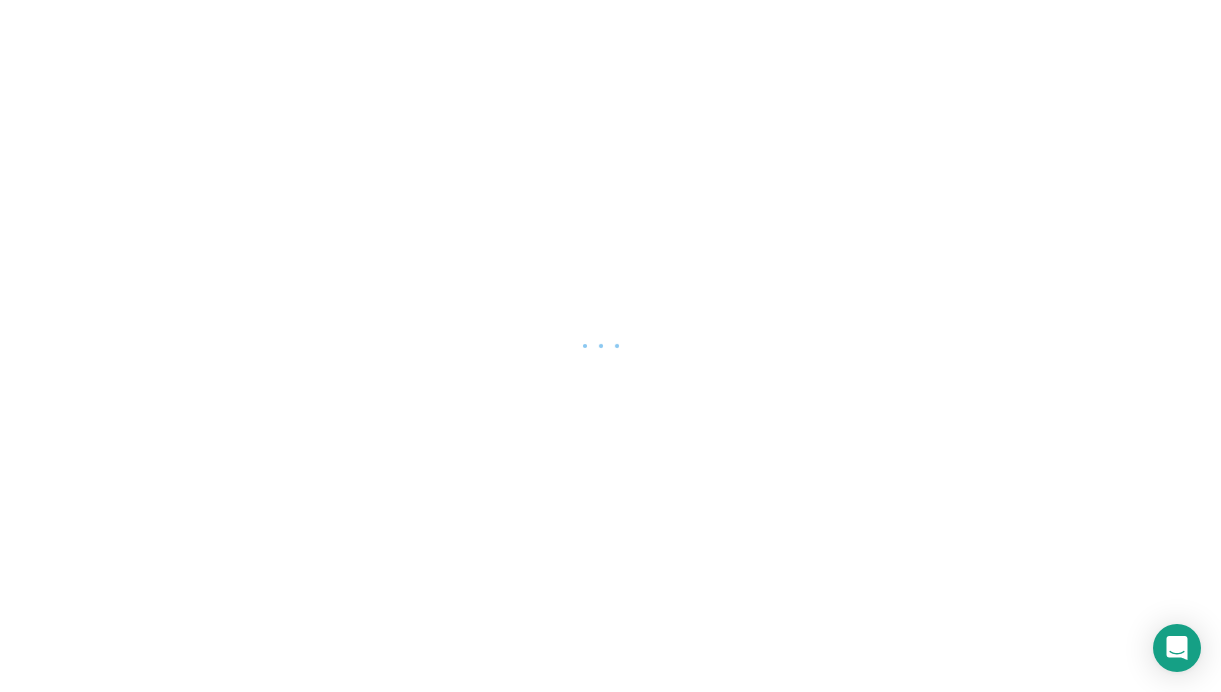 scroll, scrollTop: 0, scrollLeft: 0, axis: both 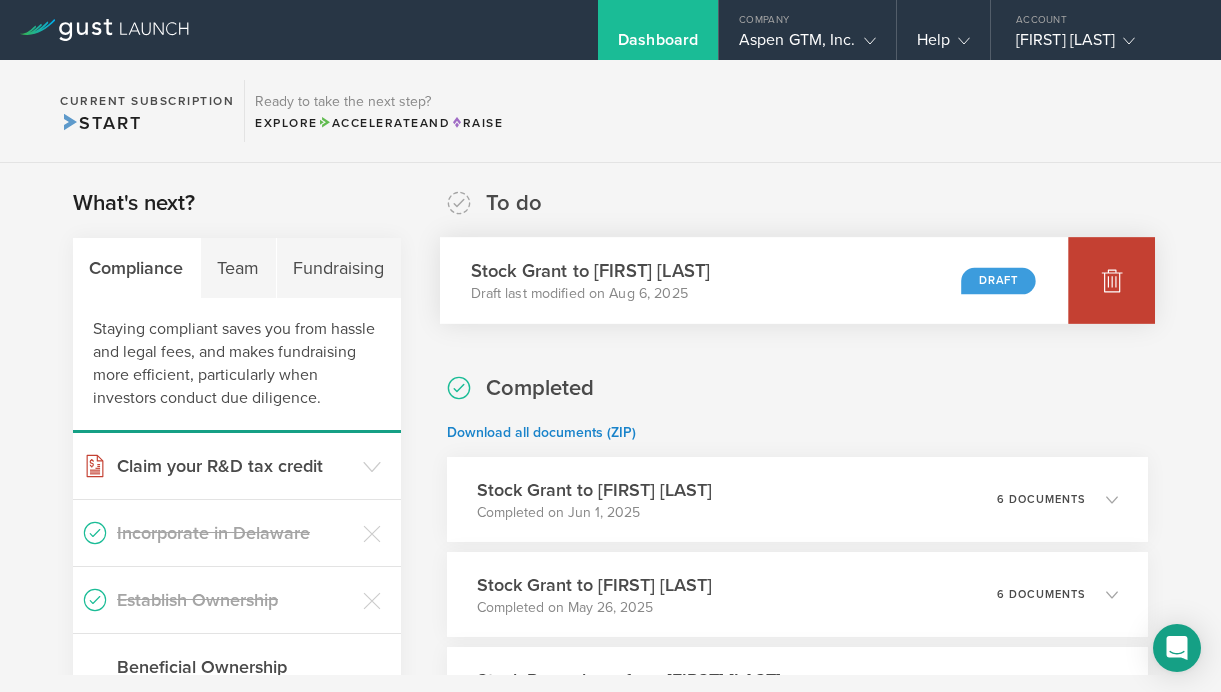 click 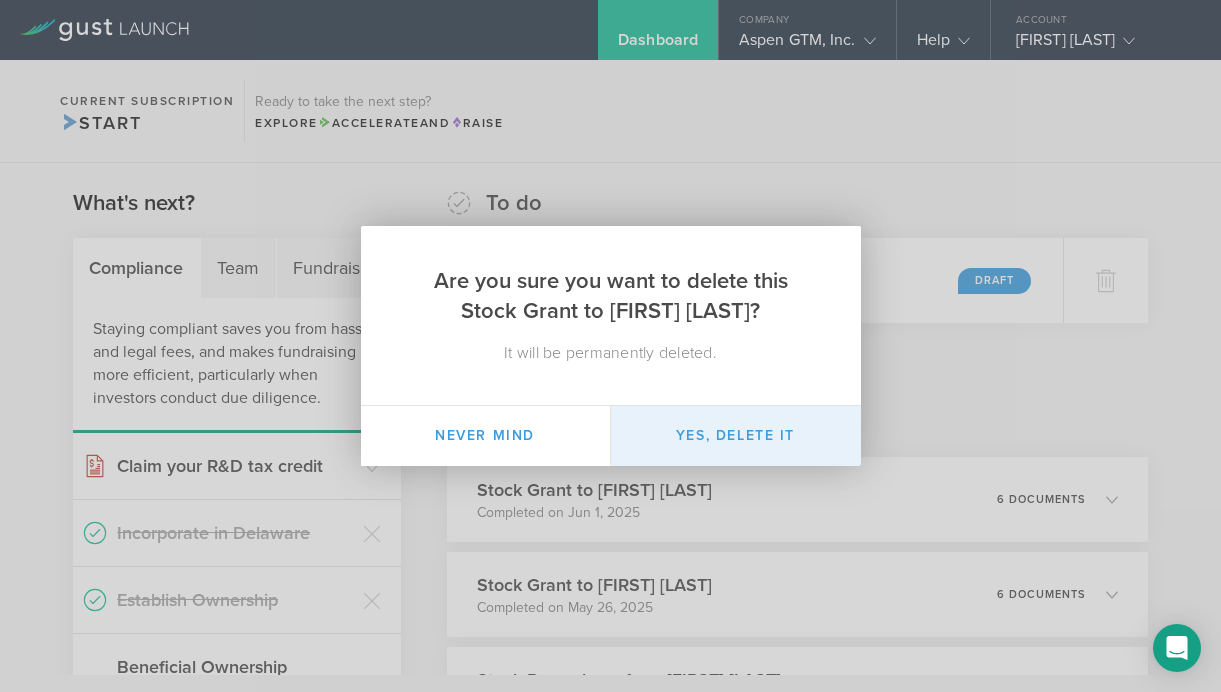 click on "Yes, delete it" at bounding box center [736, 436] 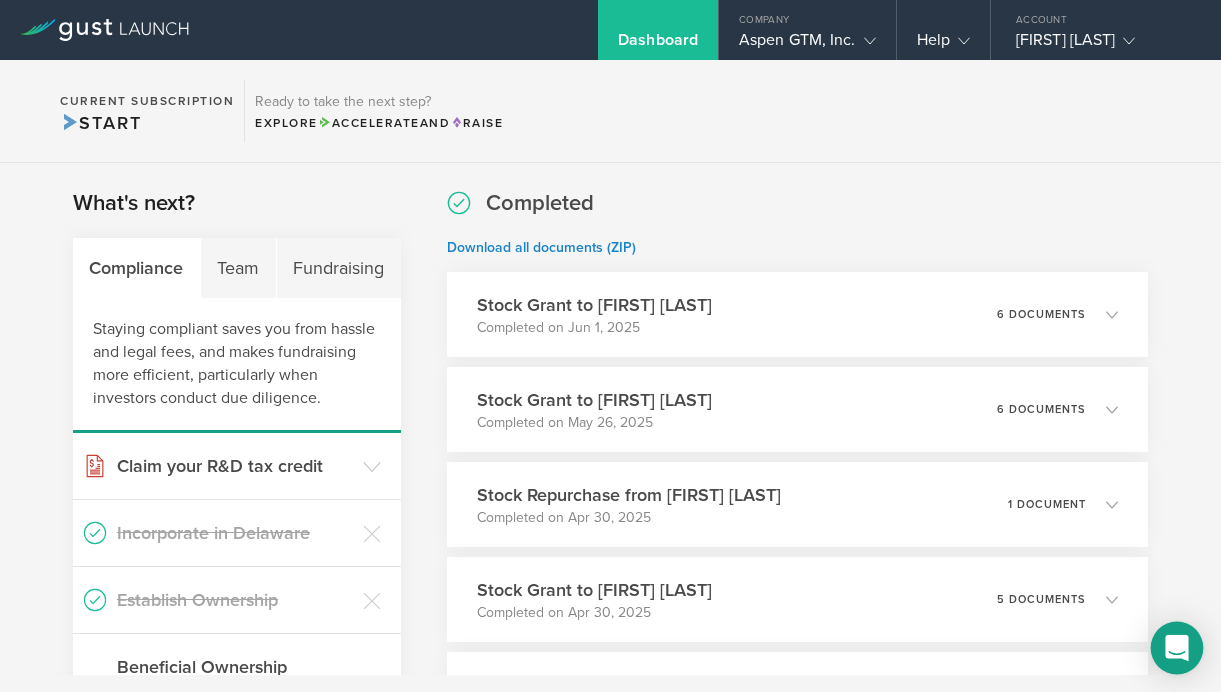 click at bounding box center [1177, 648] 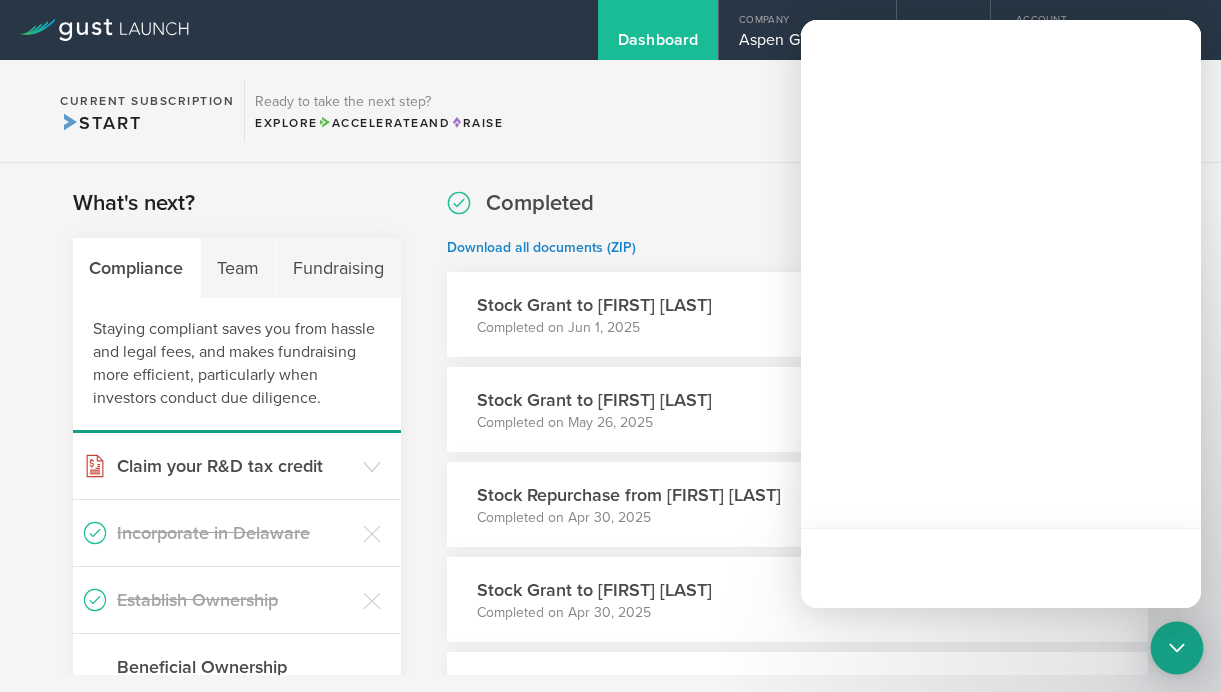 scroll, scrollTop: 0, scrollLeft: 0, axis: both 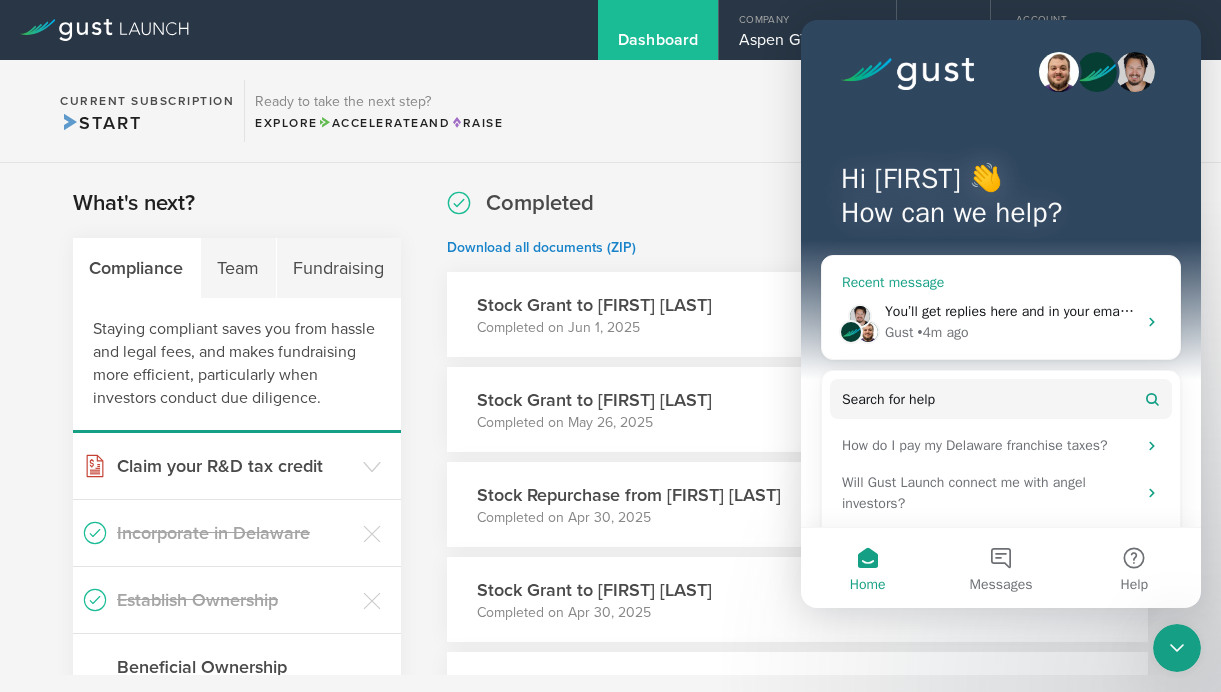 click on "You’ll get replies here and in your email: ✉️ [EMAIL] Our usual reply time 🕒 1 day" at bounding box center (1010, 311) 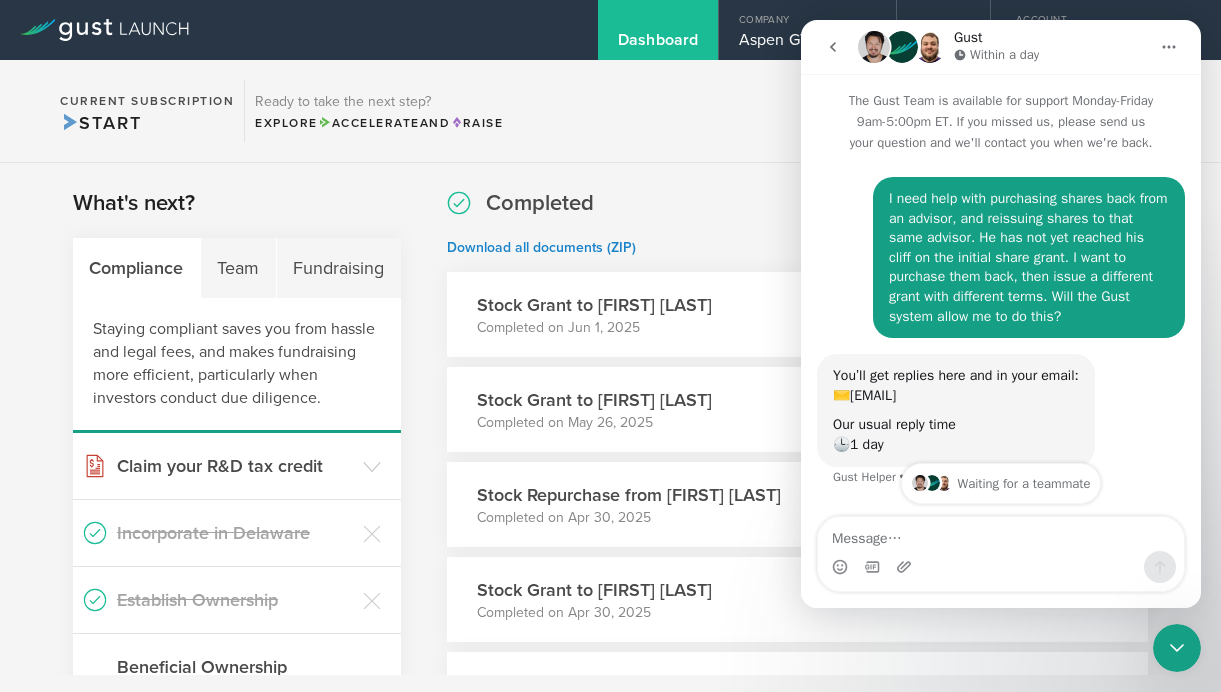 scroll, scrollTop: 47, scrollLeft: 0, axis: vertical 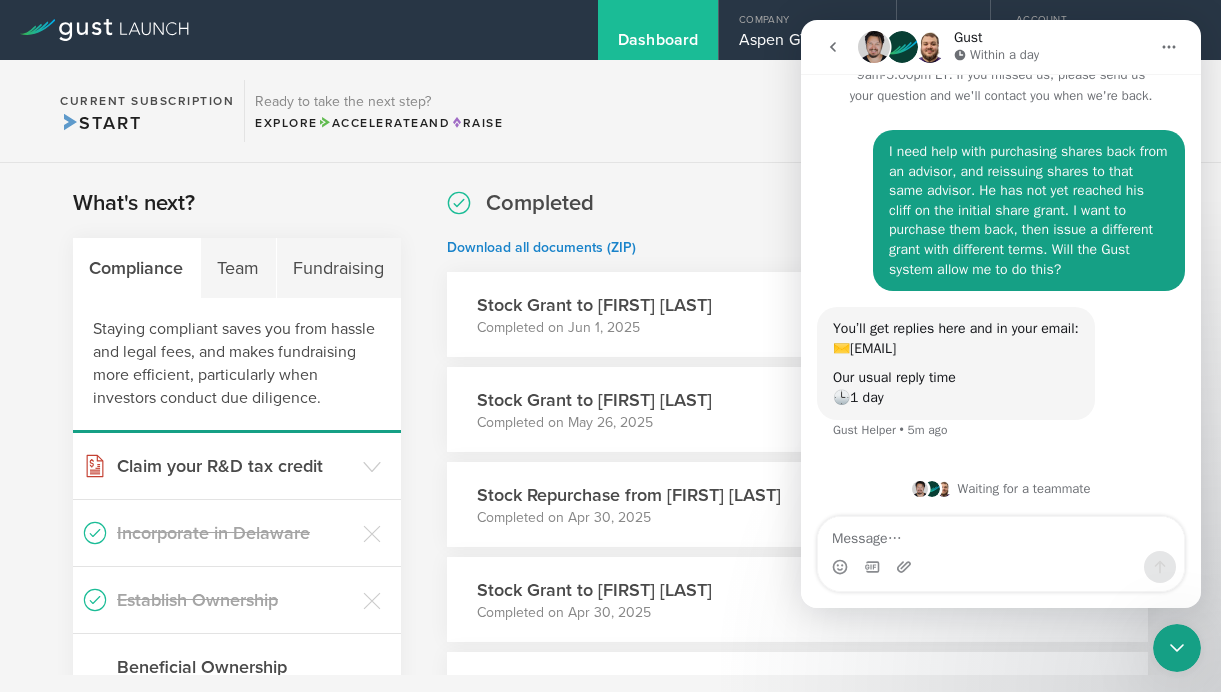 click 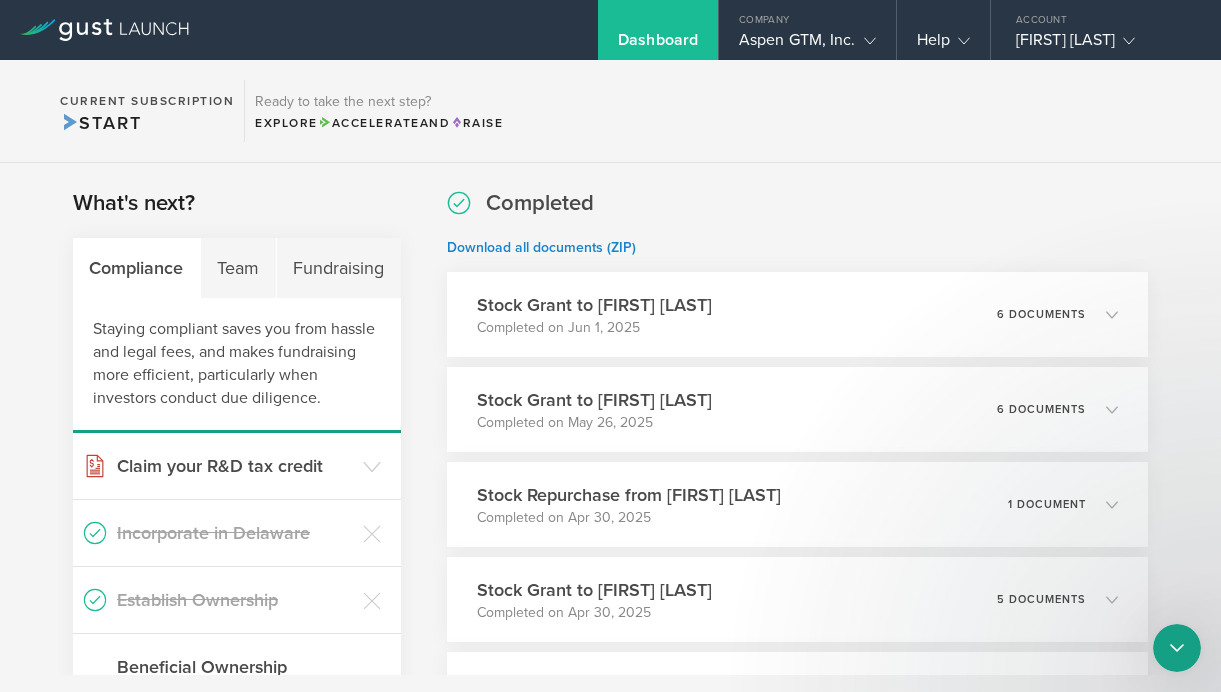 scroll, scrollTop: 0, scrollLeft: 0, axis: both 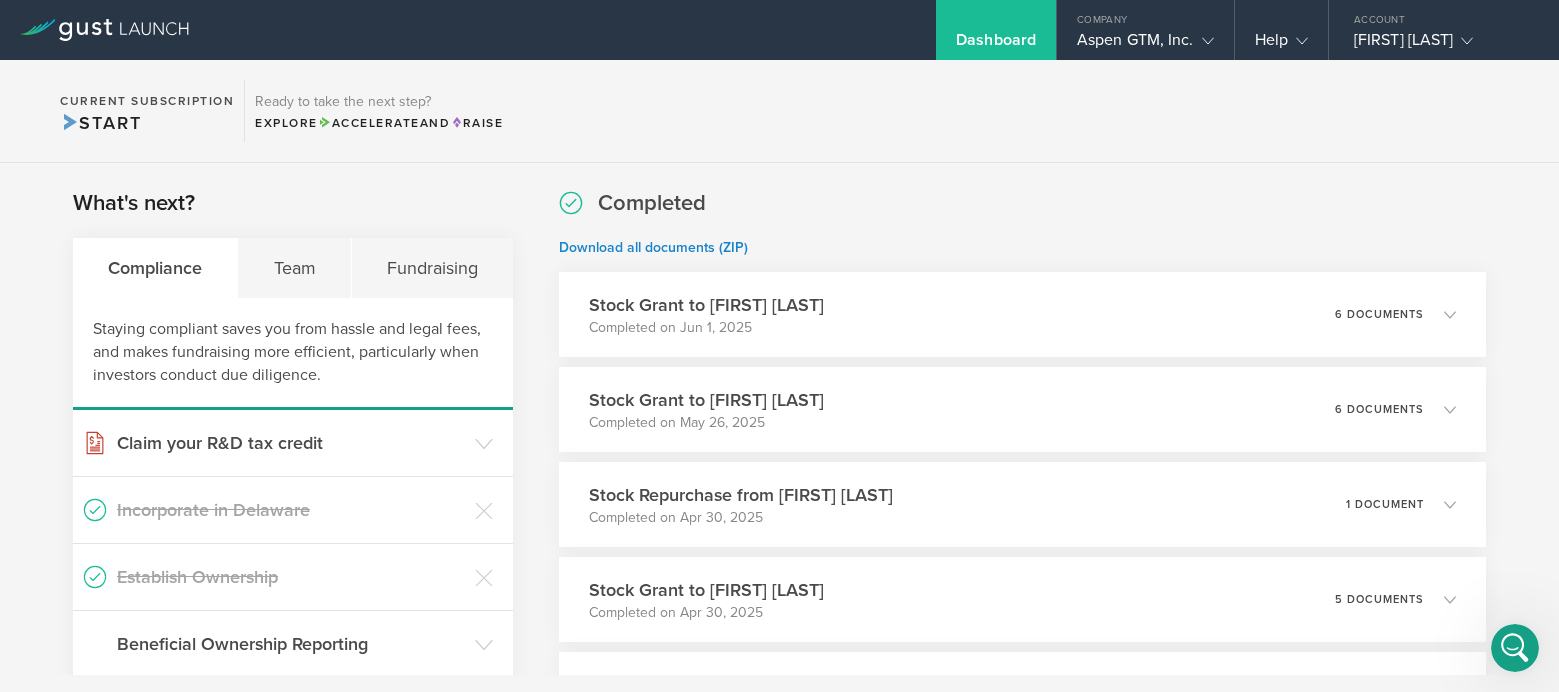 click 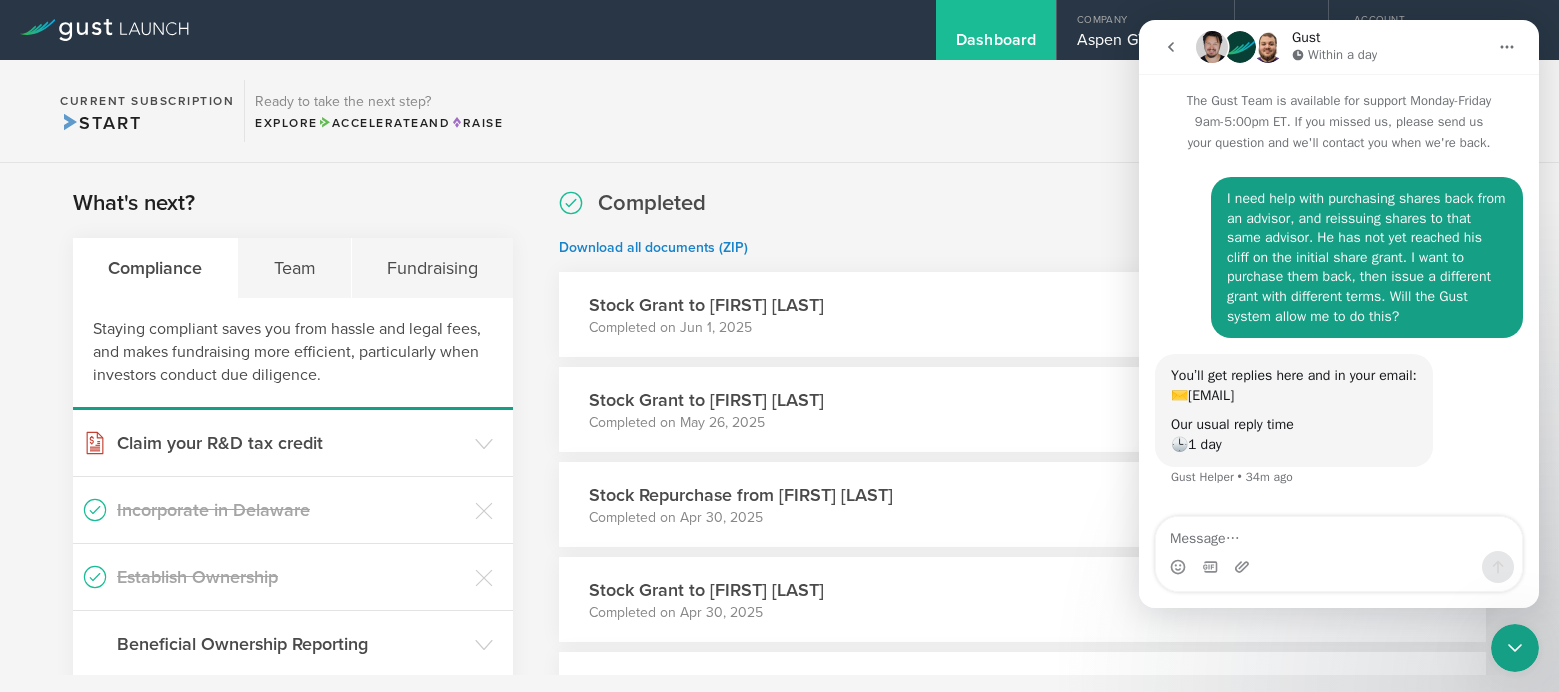 scroll, scrollTop: 47, scrollLeft: 0, axis: vertical 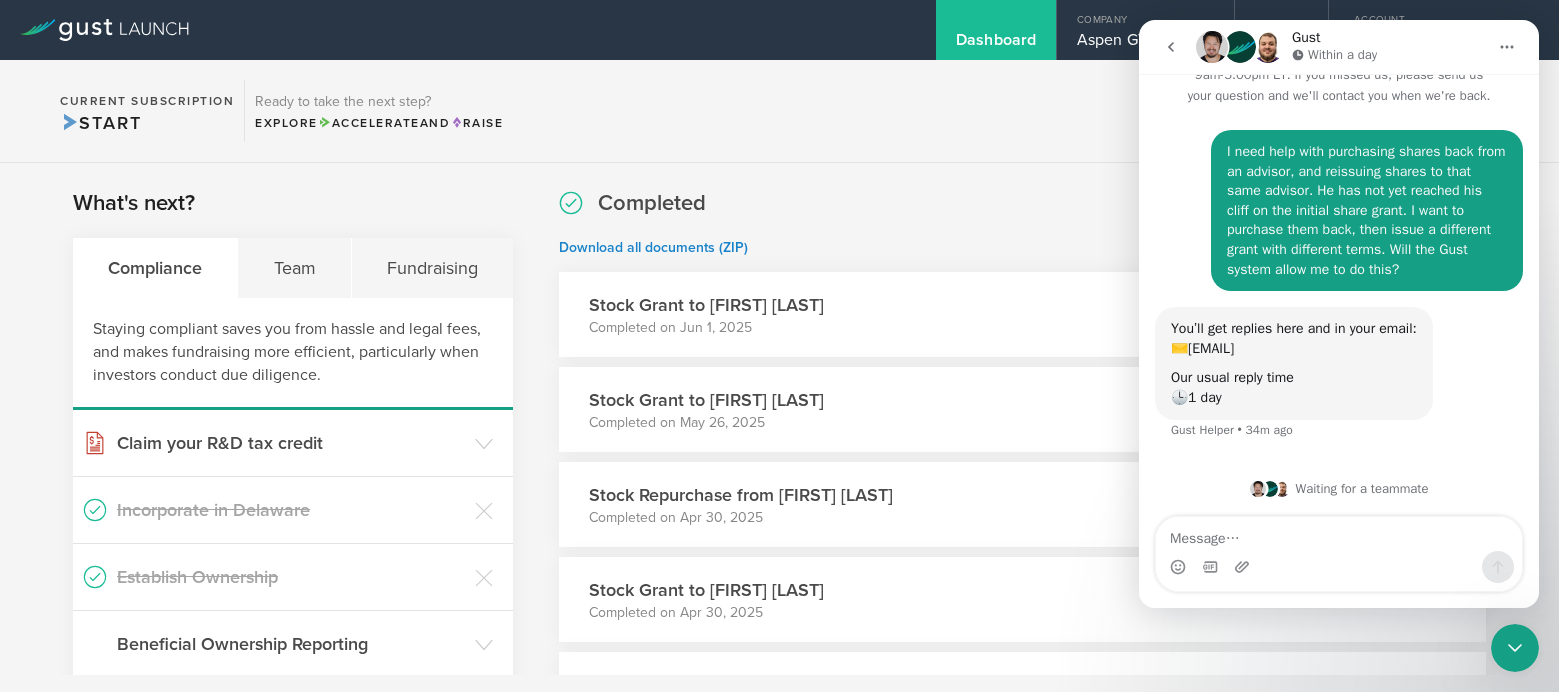 click on "Current Subscription Start Ready to take the next step? Explore  Accelerate  and  Raise" at bounding box center (779, 111) 